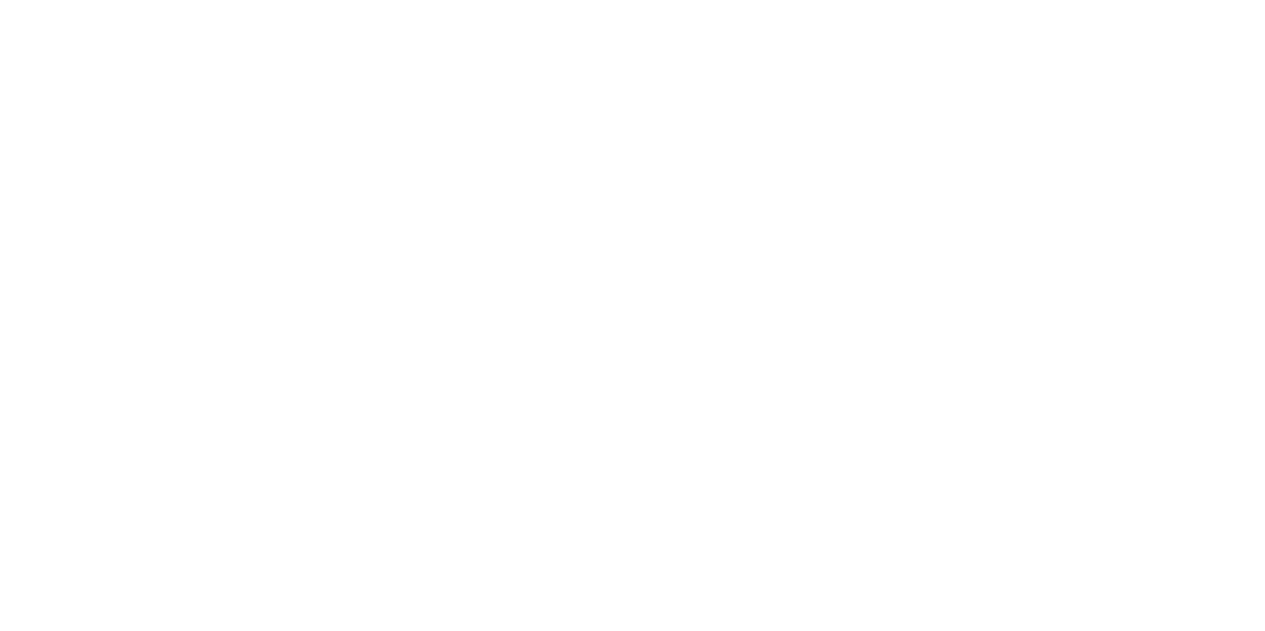 scroll, scrollTop: 0, scrollLeft: 0, axis: both 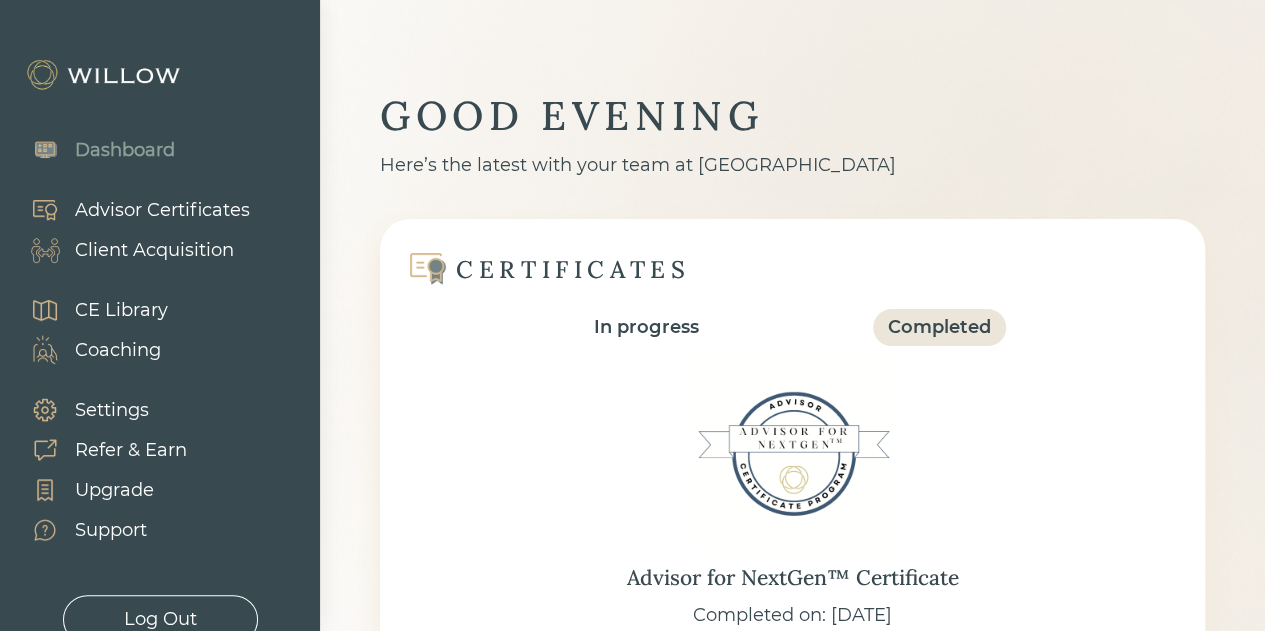 click on "Client Acquisition" at bounding box center [154, 250] 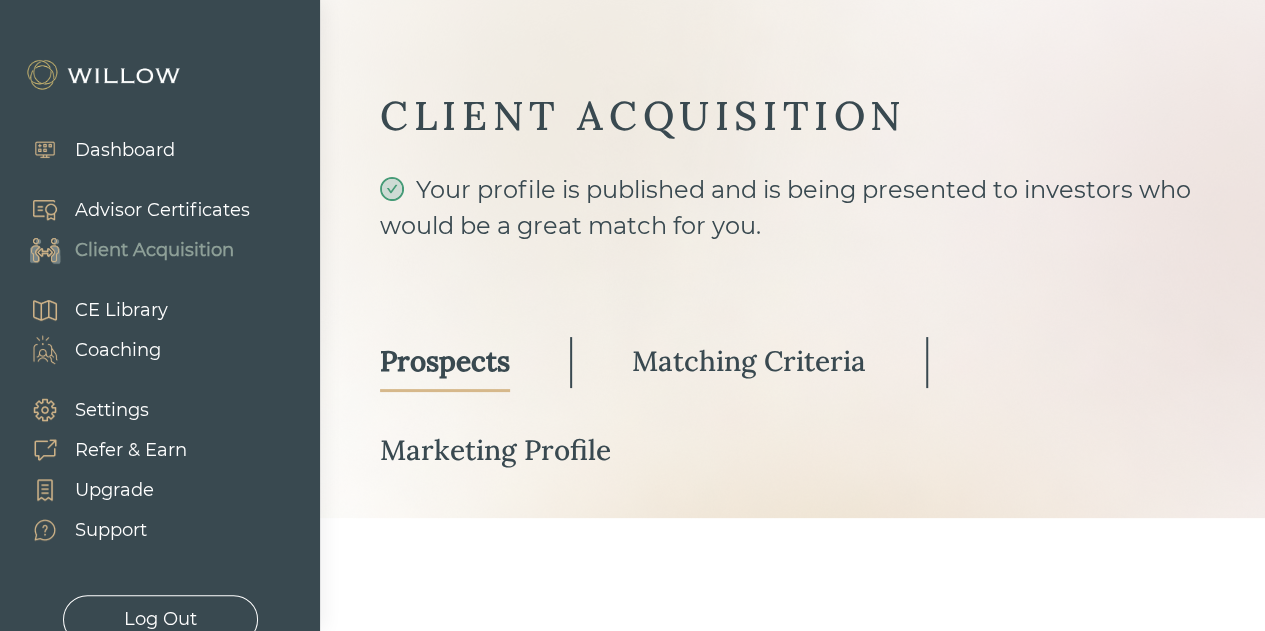 select on "3" 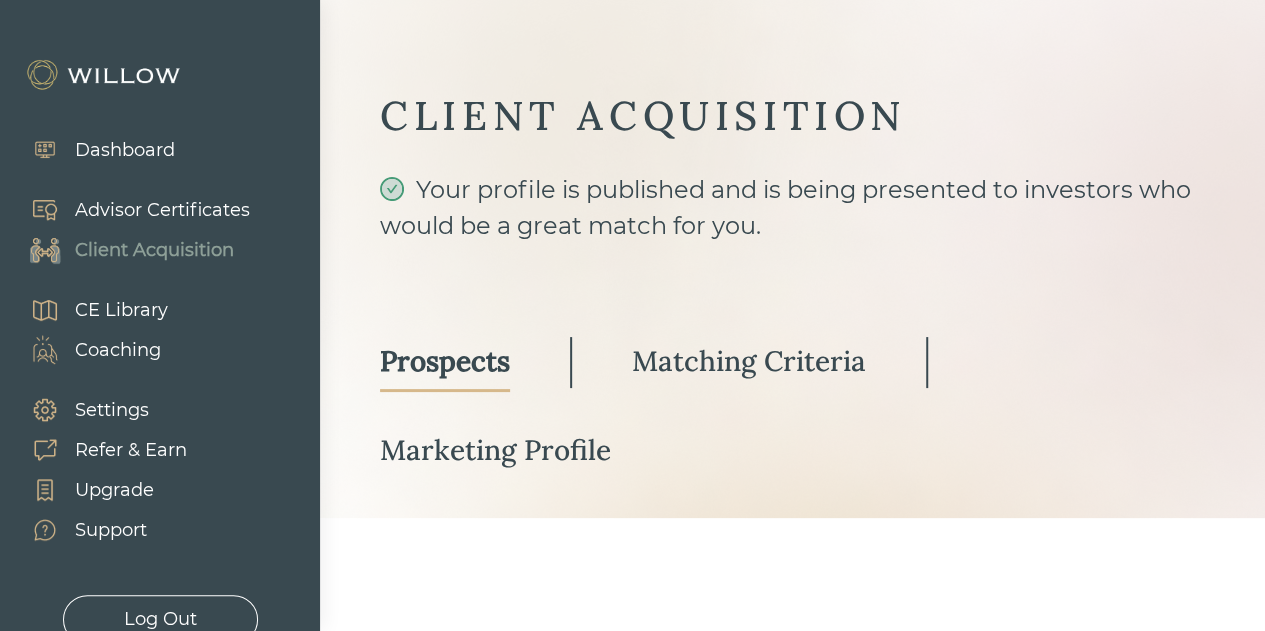 select on "3" 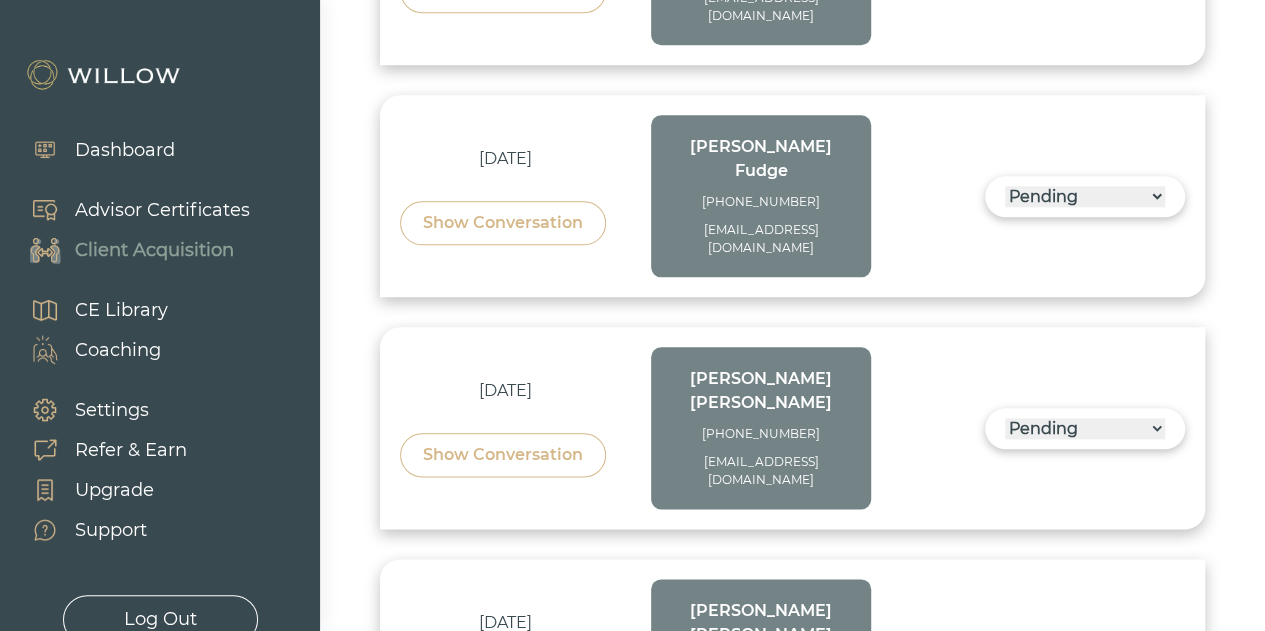 scroll, scrollTop: 959, scrollLeft: 0, axis: vertical 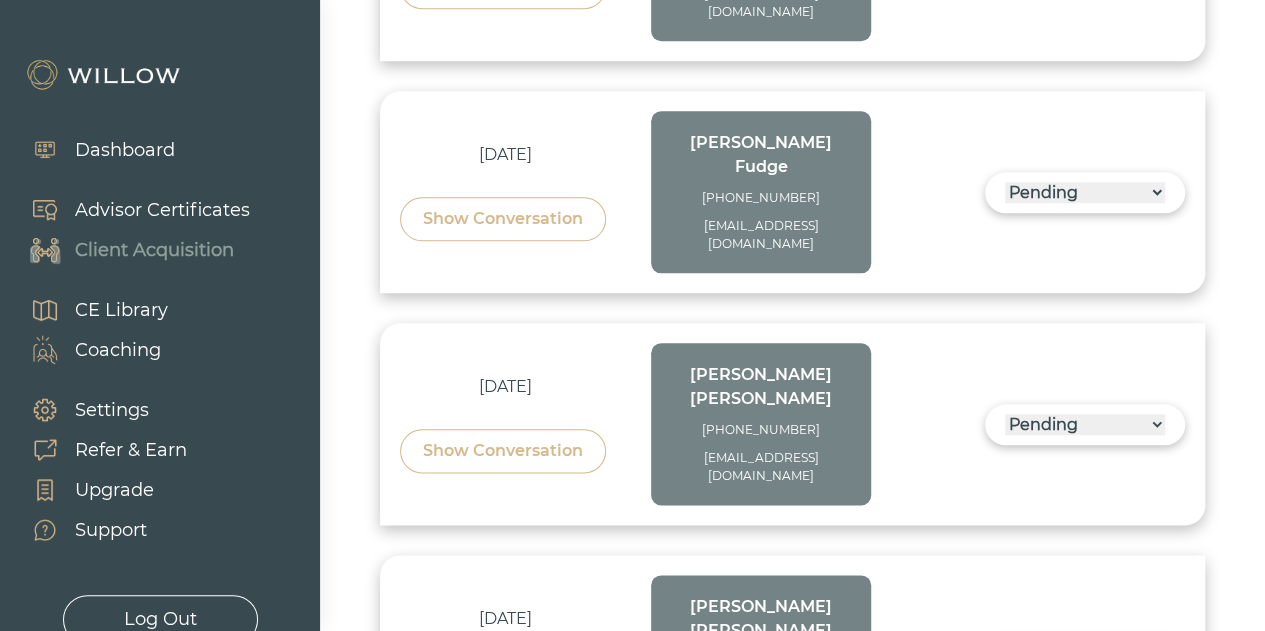 click at bounding box center [632, 315] 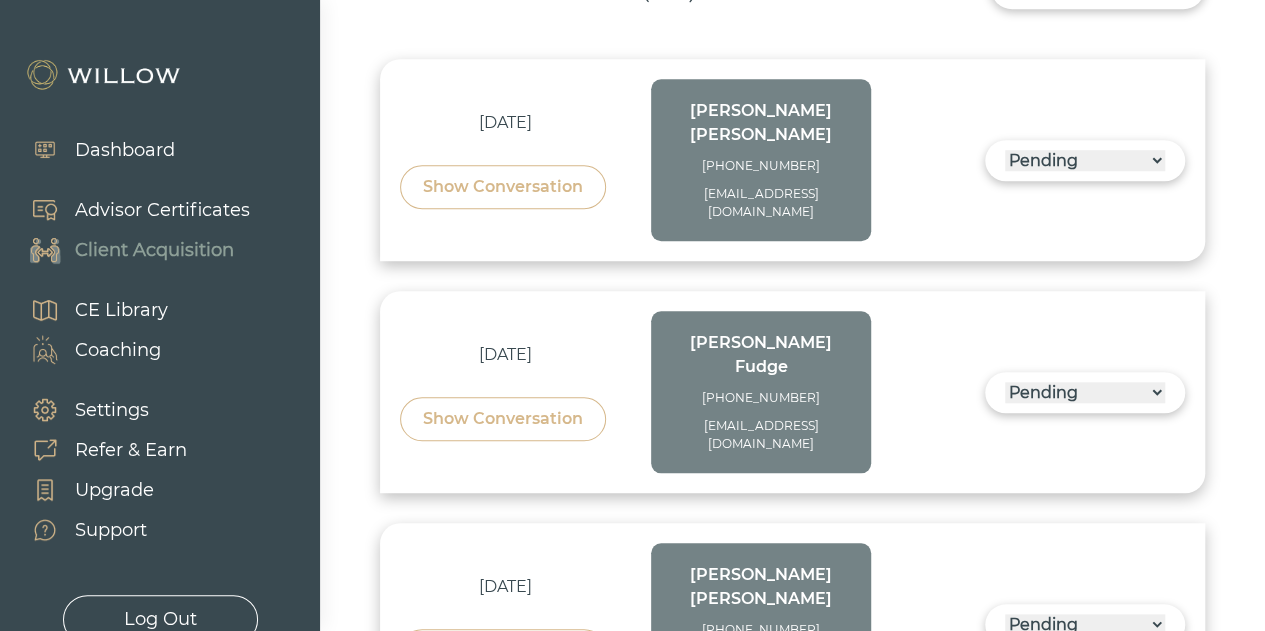 scroll, scrollTop: 765, scrollLeft: 0, axis: vertical 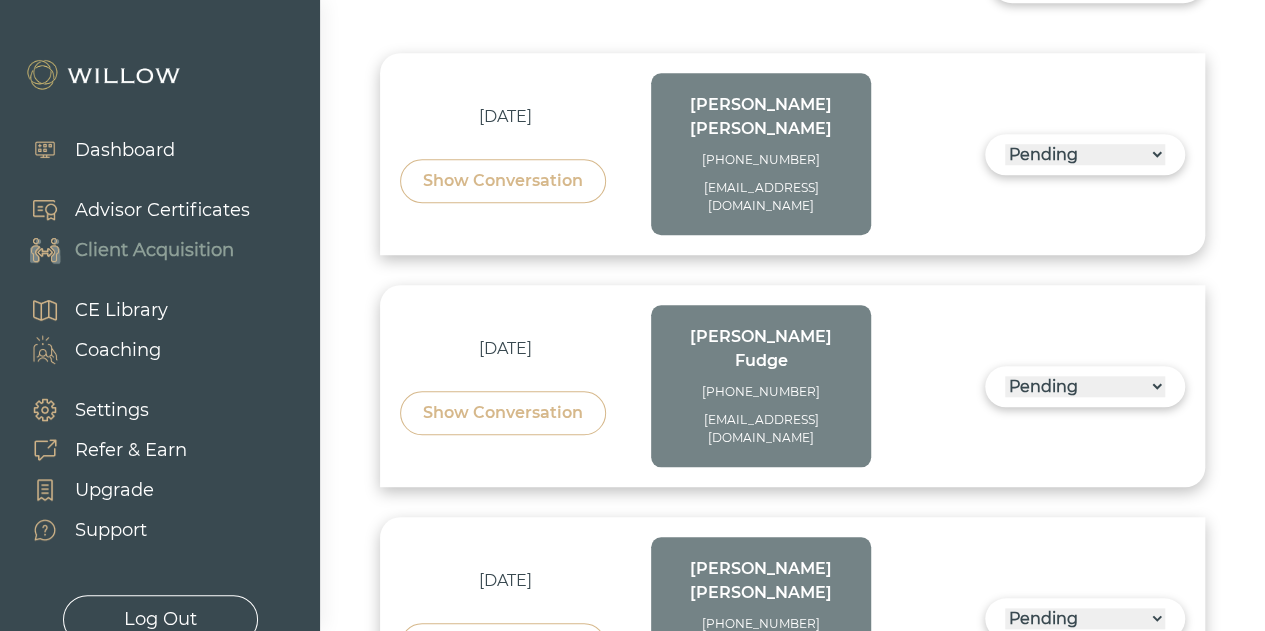 click on "[PHONE_NUMBER]" at bounding box center (761, 160) 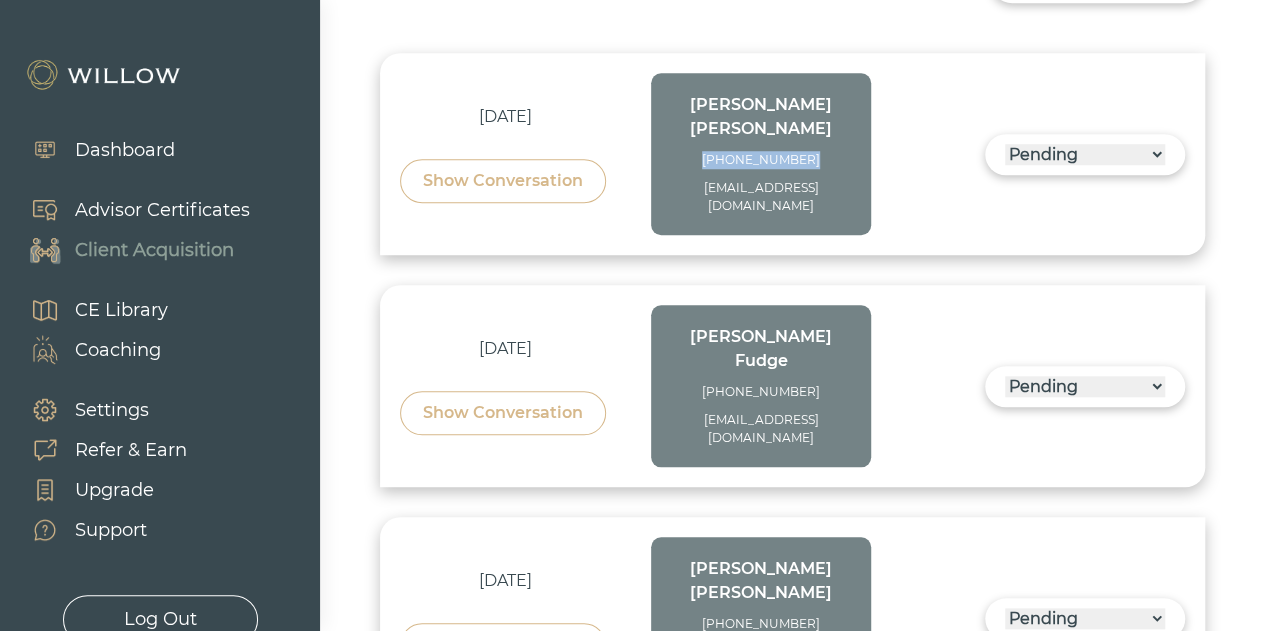 drag, startPoint x: 816, startPoint y: 135, endPoint x: 697, endPoint y: 134, distance: 119.0042 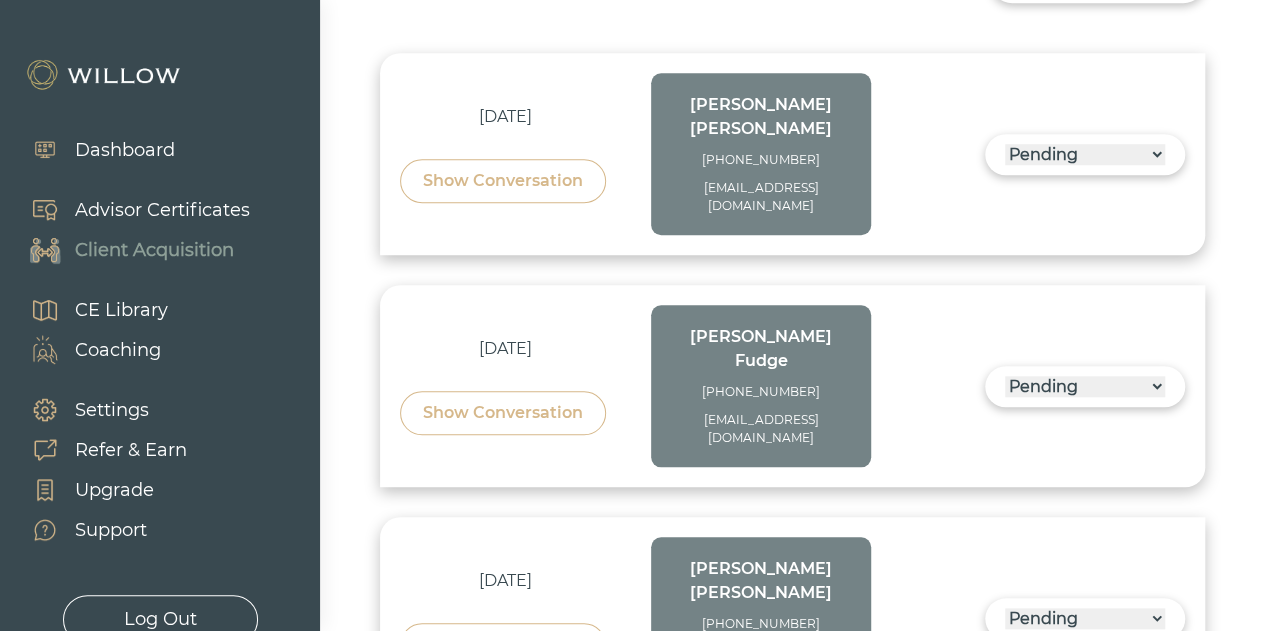 click on "[DATE] Show Conversation [PERSON_NAME]  [PHONE_NUMBER] [EMAIL_ADDRESS][DOMAIN_NAME] ------ Not ready to move forward No response received Pending Matched Not a Fit Show Conversation" at bounding box center [792, 154] 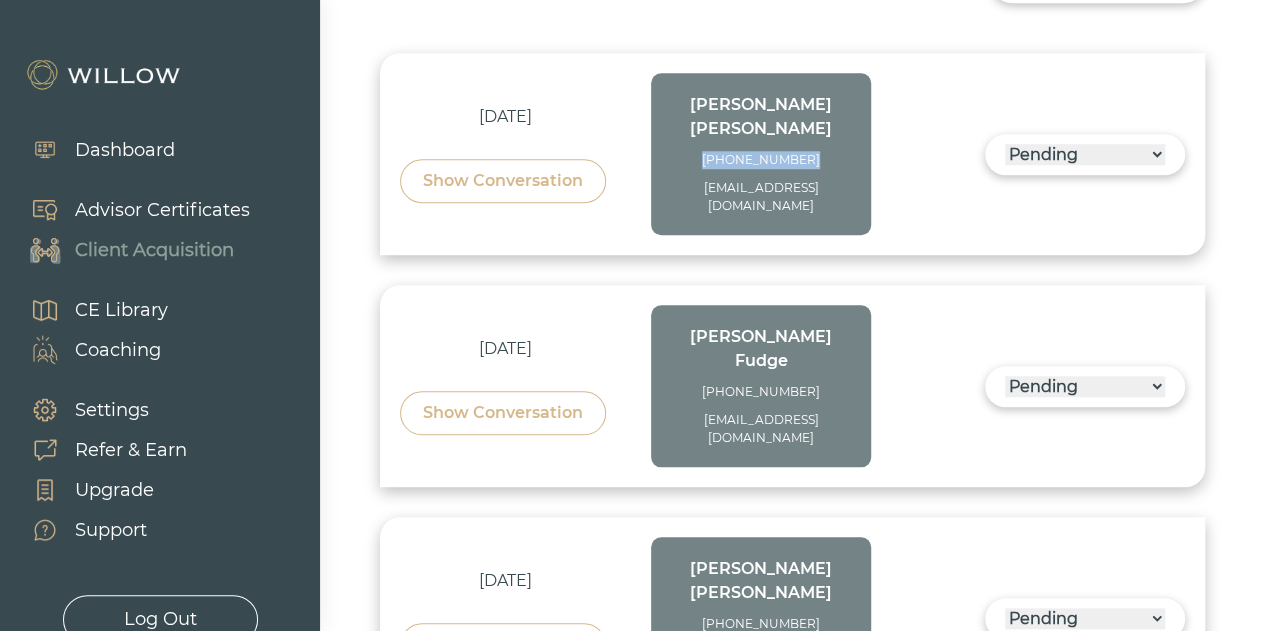 drag, startPoint x: 811, startPoint y: 135, endPoint x: 722, endPoint y: 141, distance: 89.20202 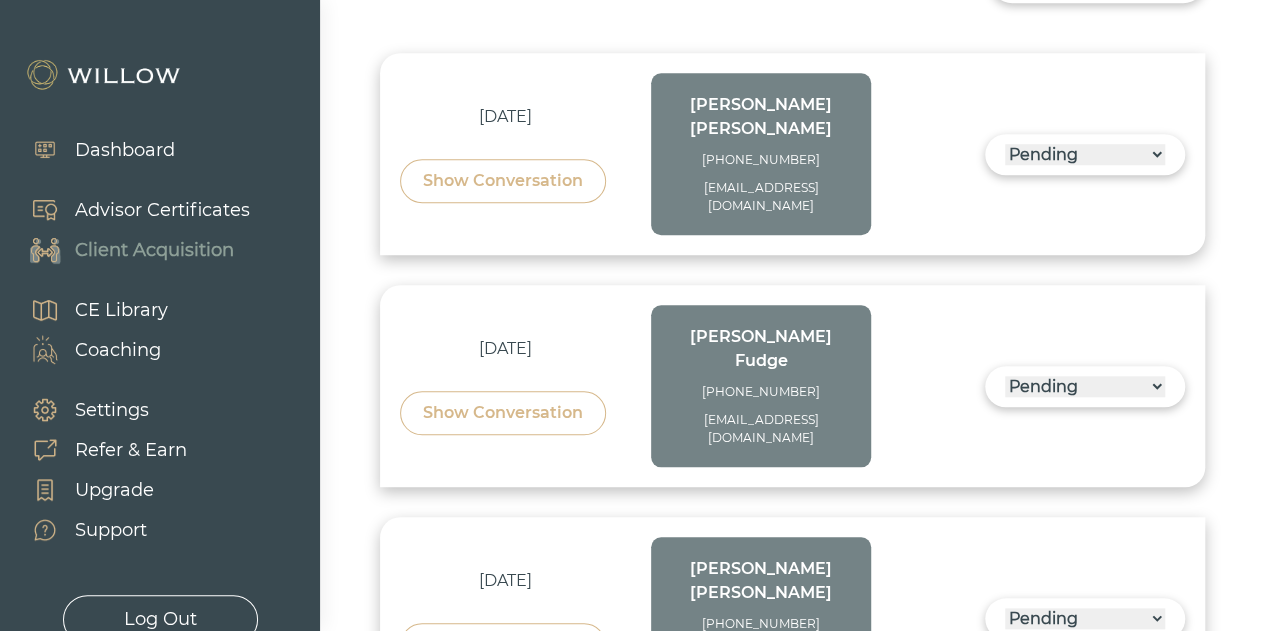 click at bounding box center [632, 315] 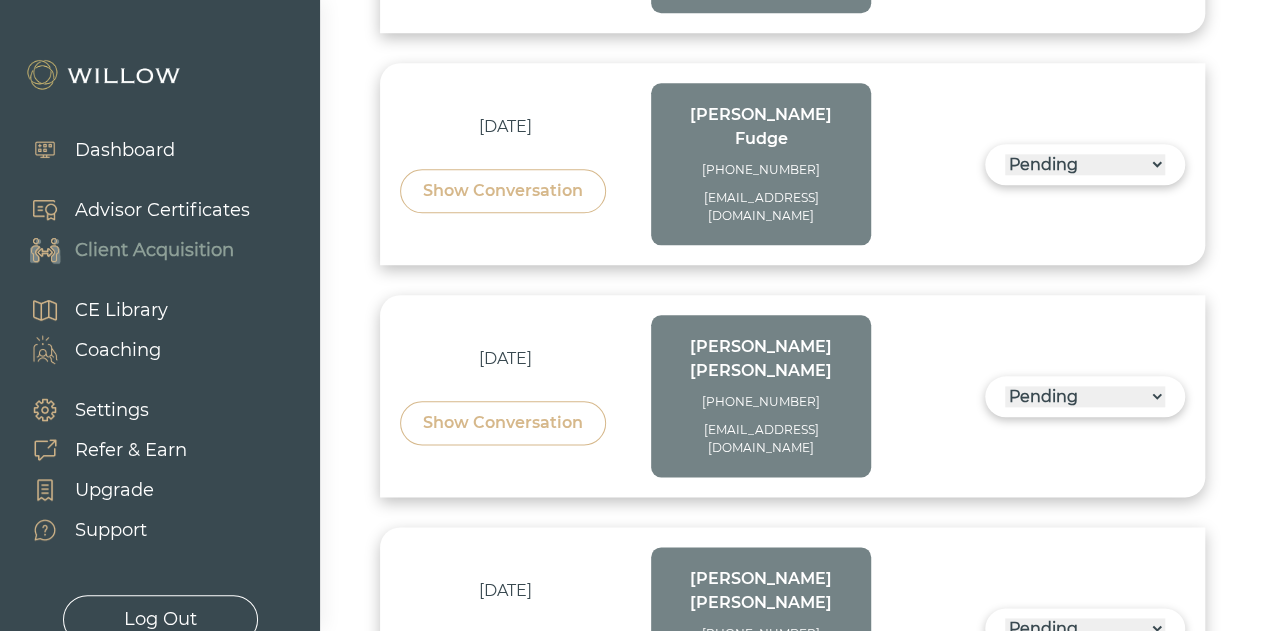 scroll, scrollTop: 989, scrollLeft: 0, axis: vertical 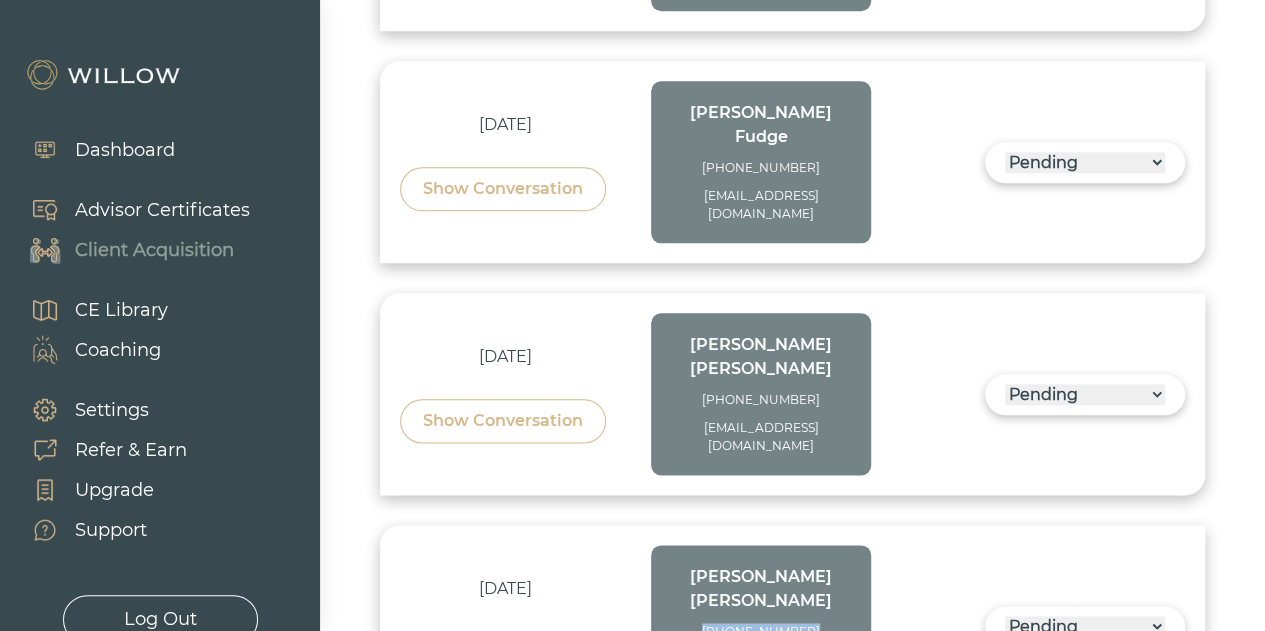 drag, startPoint x: 820, startPoint y: 500, endPoint x: 724, endPoint y: 492, distance: 96.332756 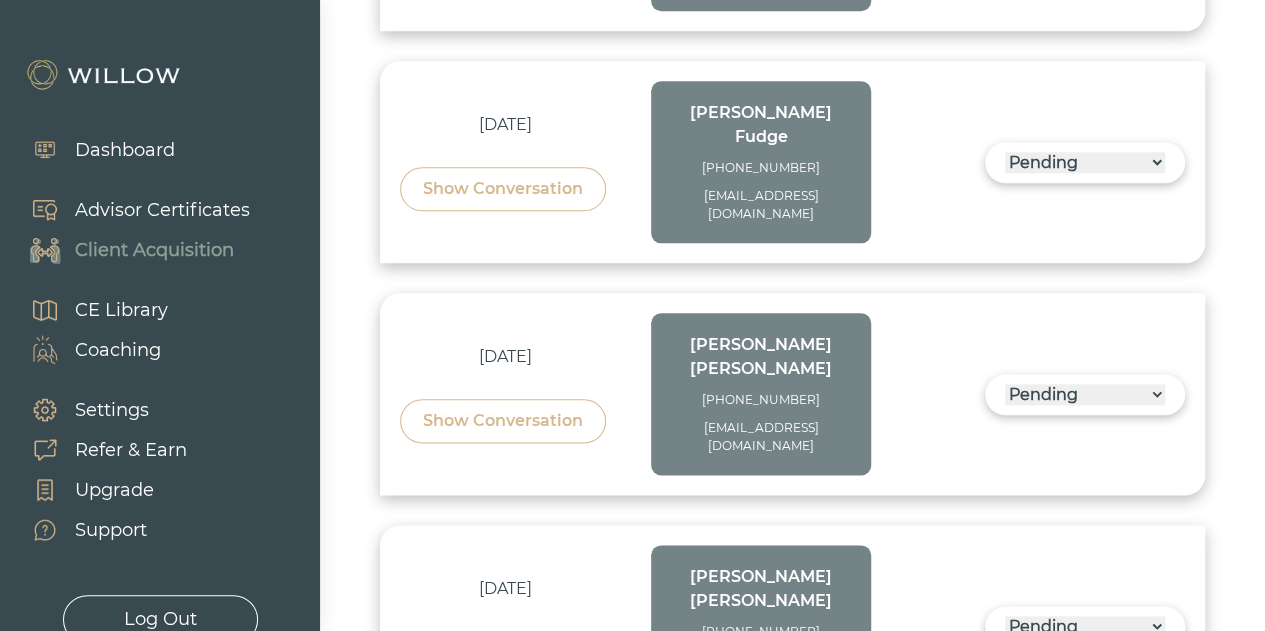 click at bounding box center (632, 315) 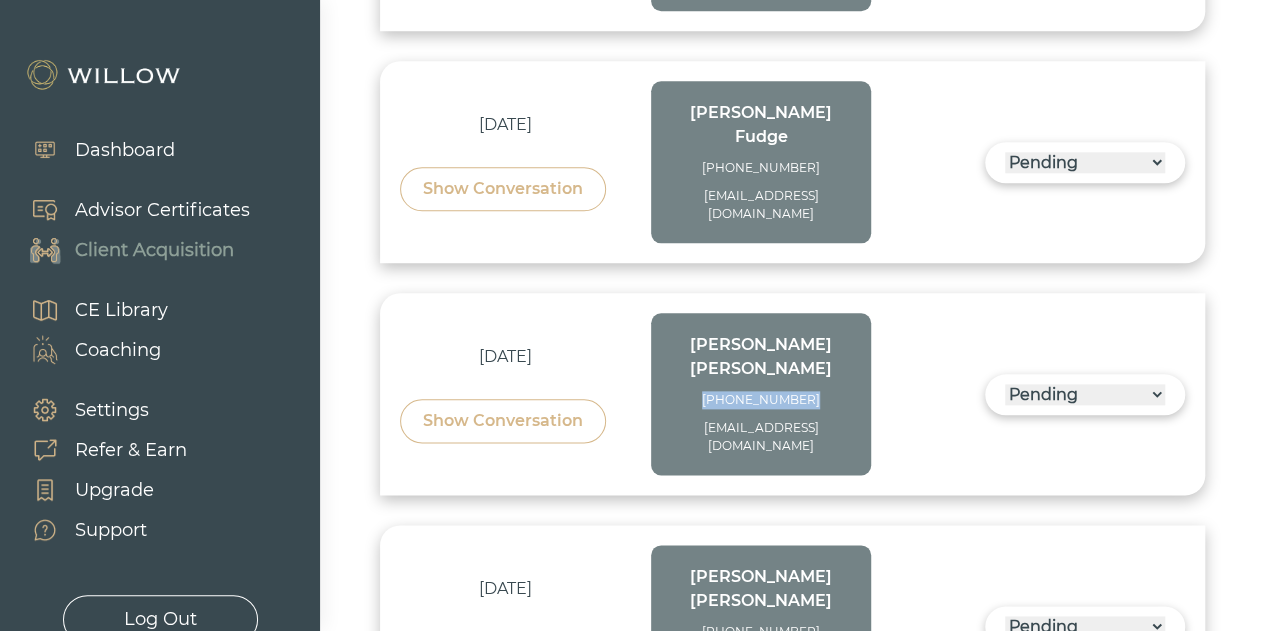 drag, startPoint x: 809, startPoint y: 291, endPoint x: 716, endPoint y: 290, distance: 93.00538 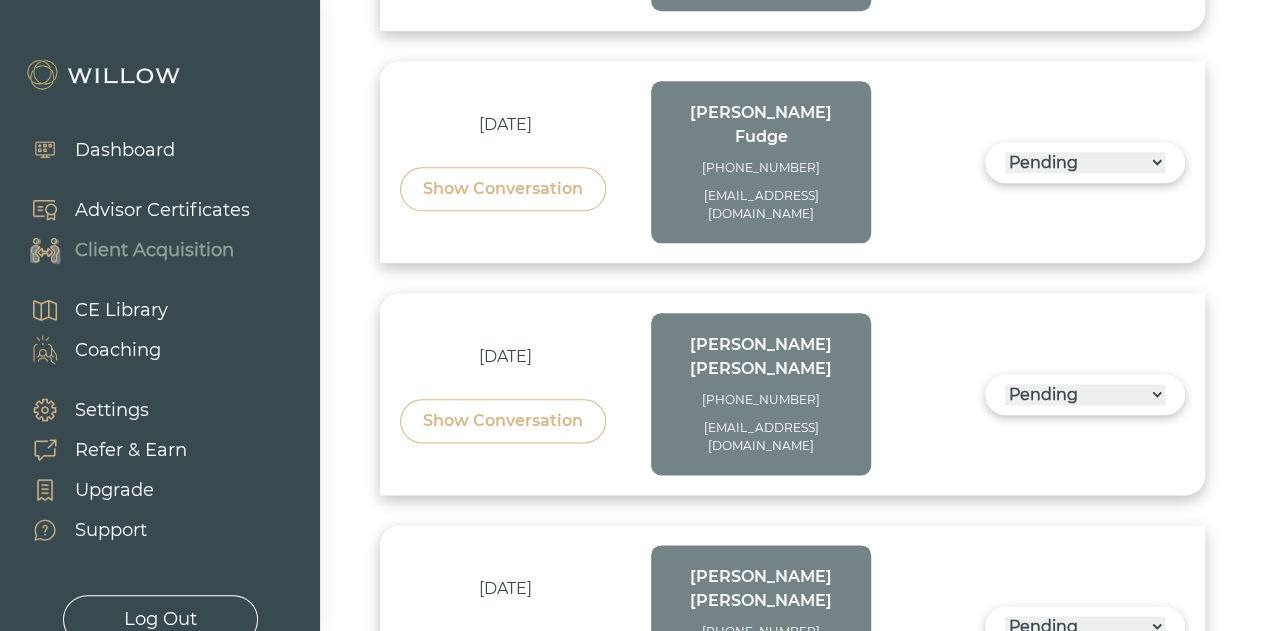 click at bounding box center (632, 315) 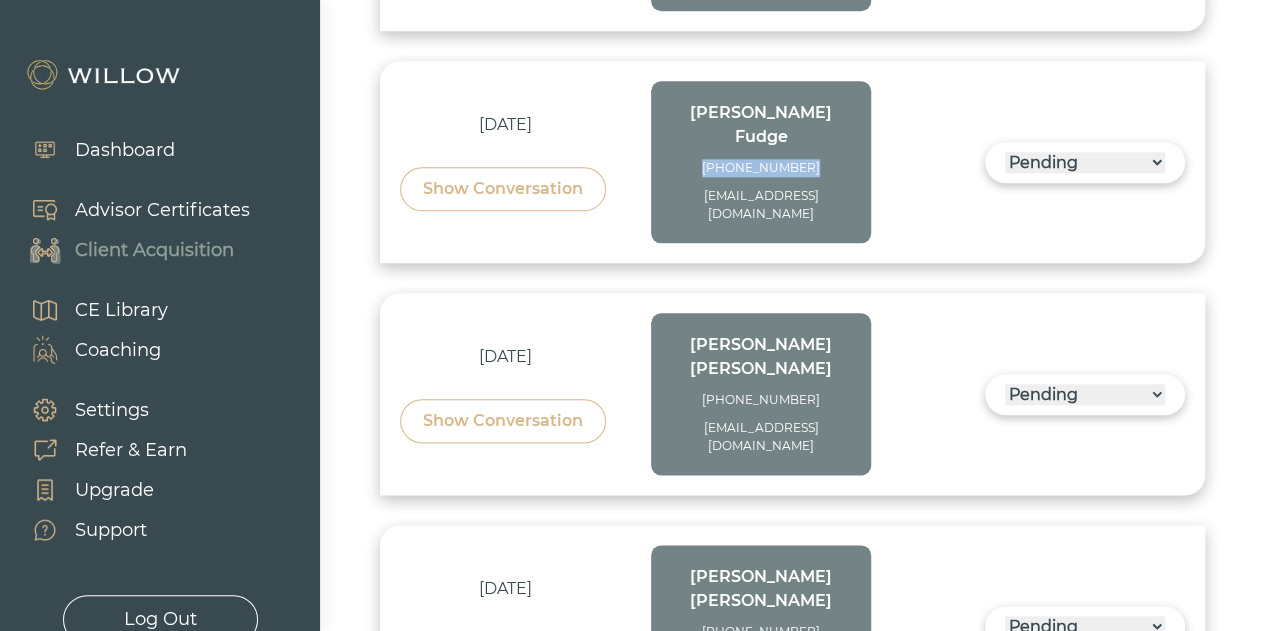 drag, startPoint x: 811, startPoint y: 99, endPoint x: 718, endPoint y: 93, distance: 93.193344 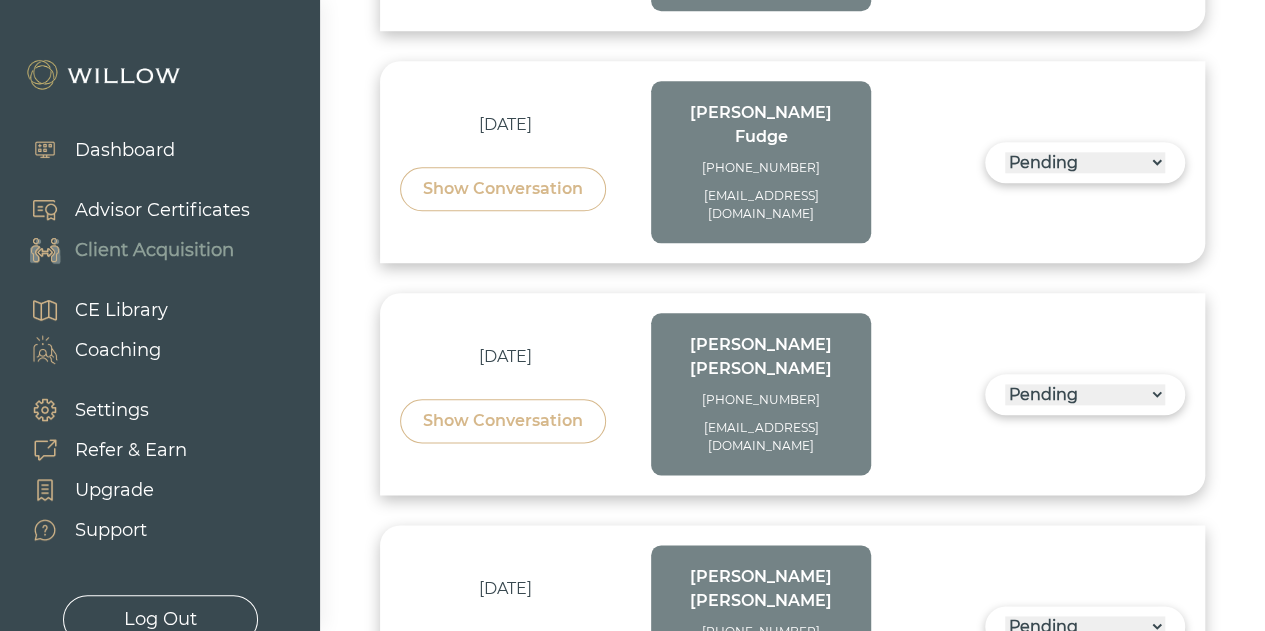 click at bounding box center [632, 315] 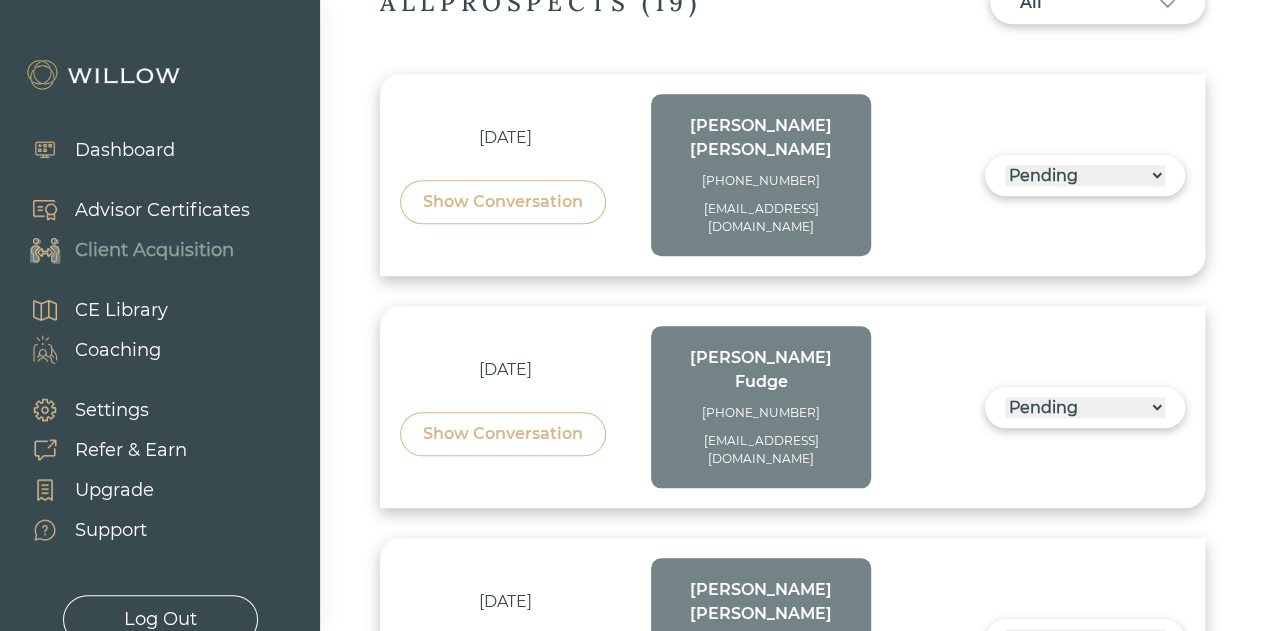 scroll, scrollTop: 739, scrollLeft: 0, axis: vertical 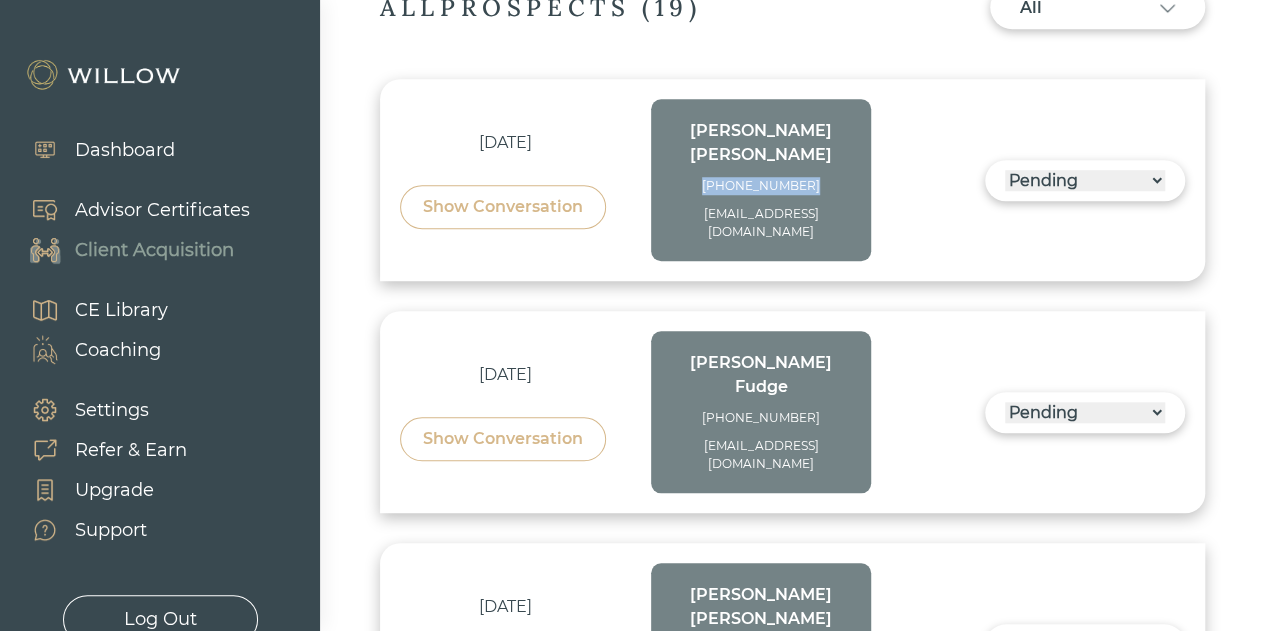 drag, startPoint x: 811, startPoint y: 159, endPoint x: 716, endPoint y: 152, distance: 95.257545 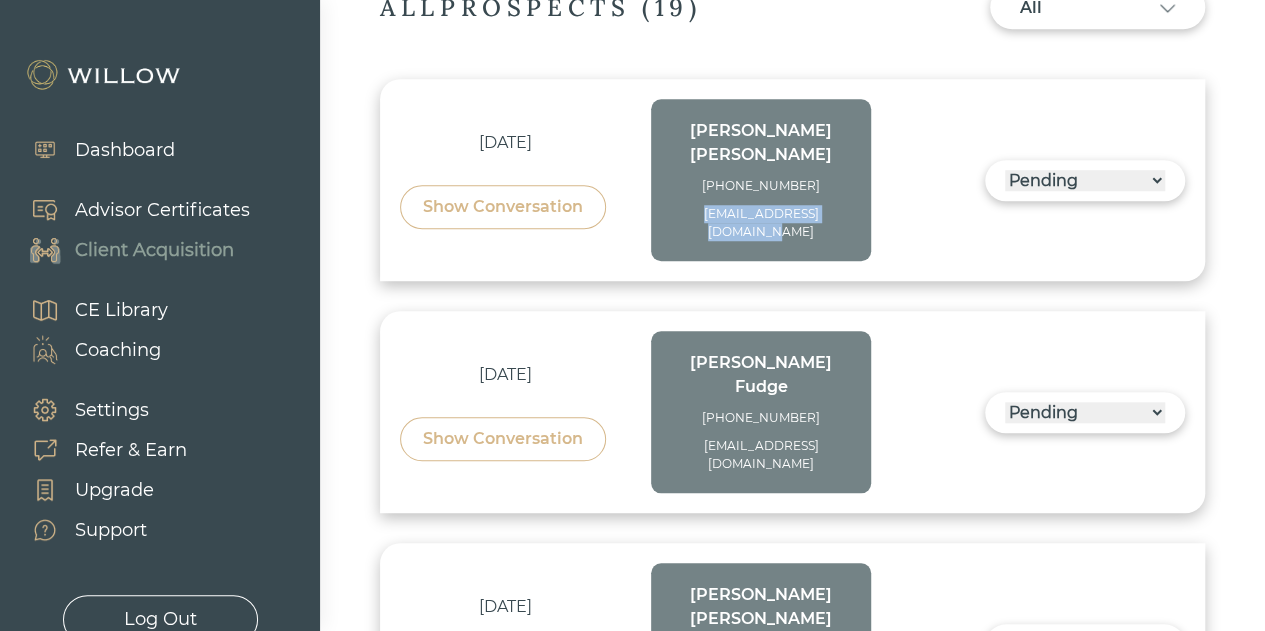 drag, startPoint x: 851, startPoint y: 191, endPoint x: 672, endPoint y: 193, distance: 179.01117 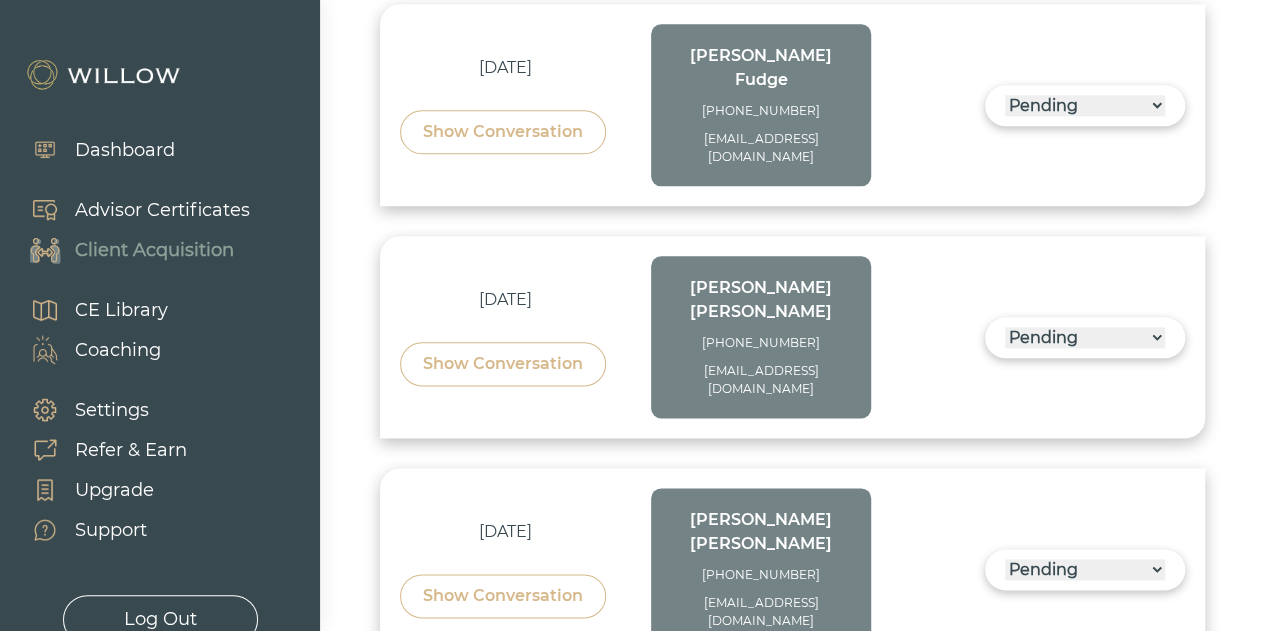 scroll, scrollTop: 1037, scrollLeft: 0, axis: vertical 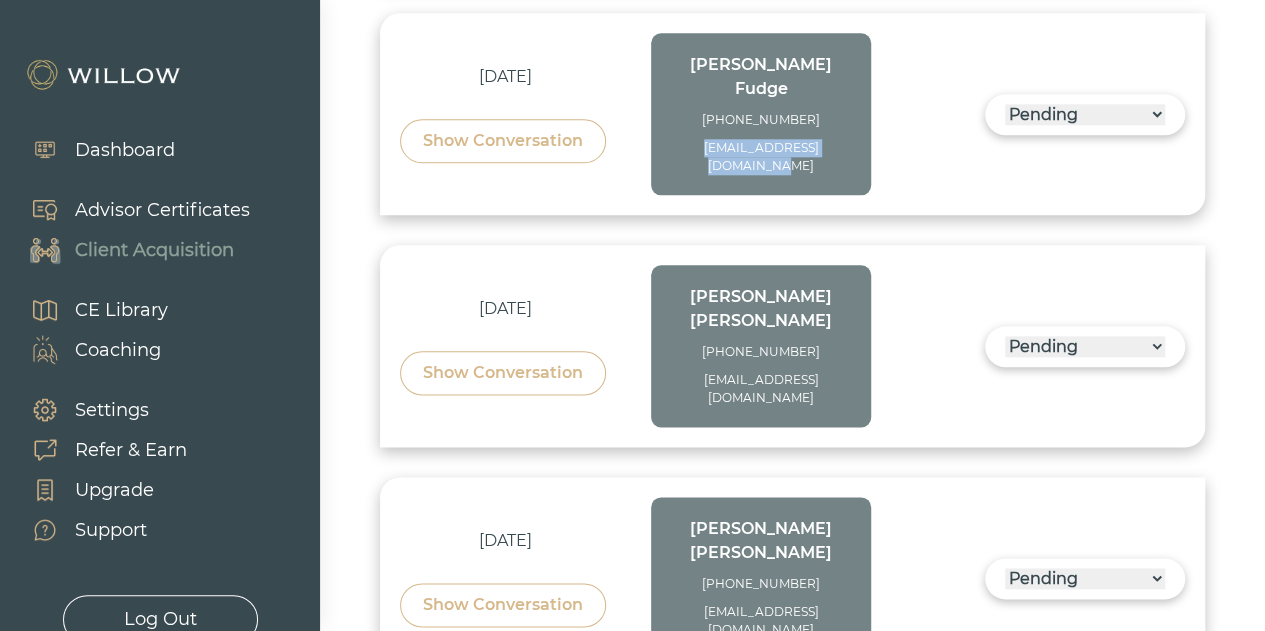 drag, startPoint x: 855, startPoint y: 84, endPoint x: 679, endPoint y: 89, distance: 176.07101 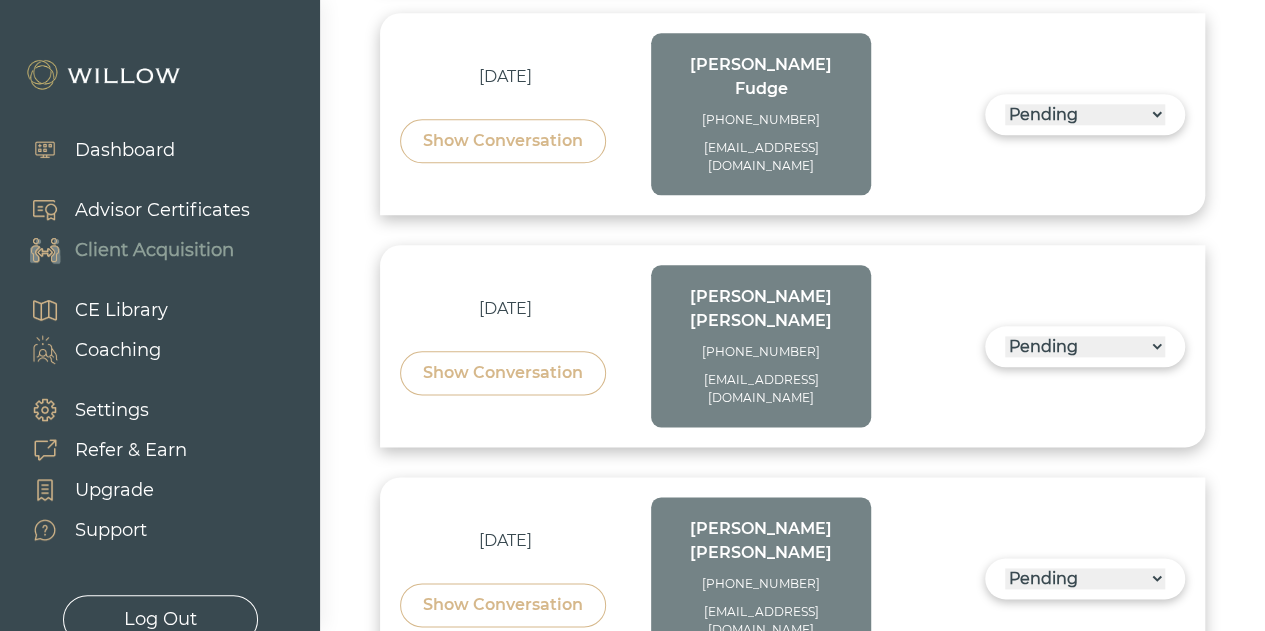 click on "[DATE] Show Conversation [PERSON_NAME]  [PHONE_NUMBER] [EMAIL_ADDRESS][DOMAIN_NAME] ------ Not ready to move forward No response received Pending Matched Not a Fit Show Conversation [DATE] Show Conversation [PERSON_NAME] [PHONE_NUMBER] [EMAIL_ADDRESS][DOMAIN_NAME] ------ Not ready to move forward No response received Pending Matched Not a Fit Show Conversation [DATE] Show Conversation [PERSON_NAME] [PHONE_NUMBER] [EMAIL_ADDRESS][DOMAIN_NAME] ------ Not ready to move forward No response received Pending Matched Not a Fit Show Conversation [DATE] Show Conversation [PERSON_NAME] [PHONE_NUMBER] [EMAIL_ADDRESS][DOMAIN_NAME] ------ Not ready to move forward No response received Pending Matched Not a Fit Show Conversation [DATE] Show Conversation [PERSON_NAME] [PHONE_NUMBER] [EMAIL_ADDRESS][DOMAIN_NAME] ------ Not ready to move forward No response received Pending Matched Not a Fit Show Conversation [DATE] Show Conversation Zyler   Grounds [PHONE_NUMBER] [EMAIL_ADDRESS][DOMAIN_NAME]" at bounding box center [792, 1958] 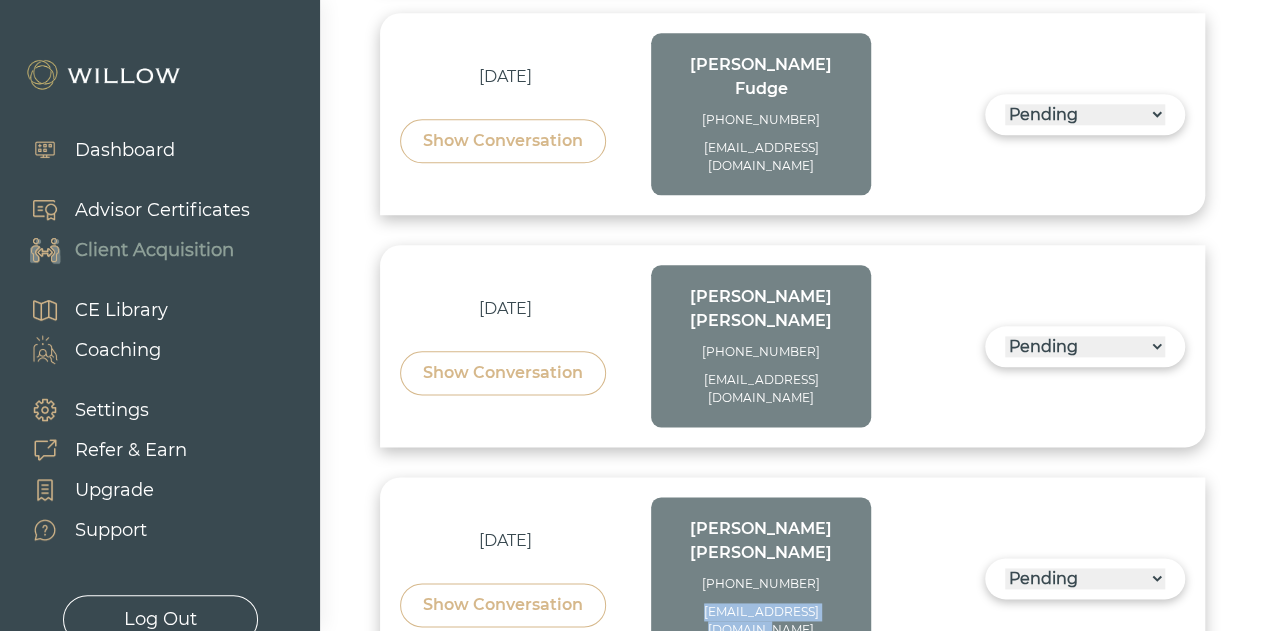 drag, startPoint x: 858, startPoint y: 487, endPoint x: 686, endPoint y: 487, distance: 172 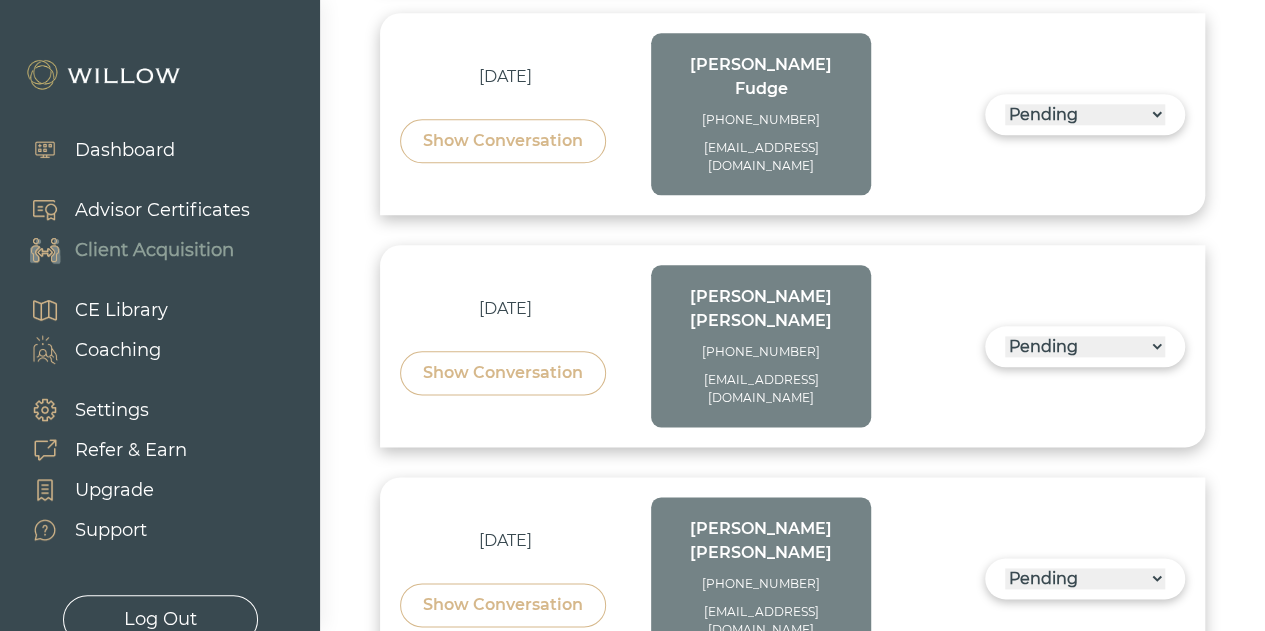 click at bounding box center [632, 315] 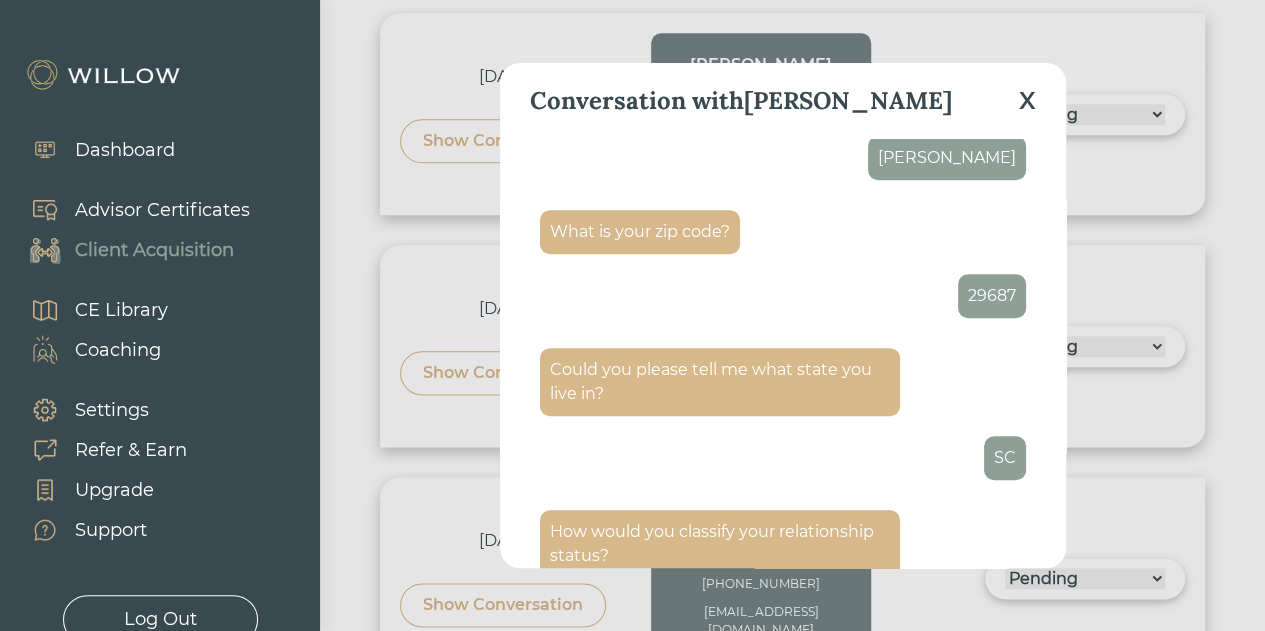 scroll, scrollTop: 374, scrollLeft: 0, axis: vertical 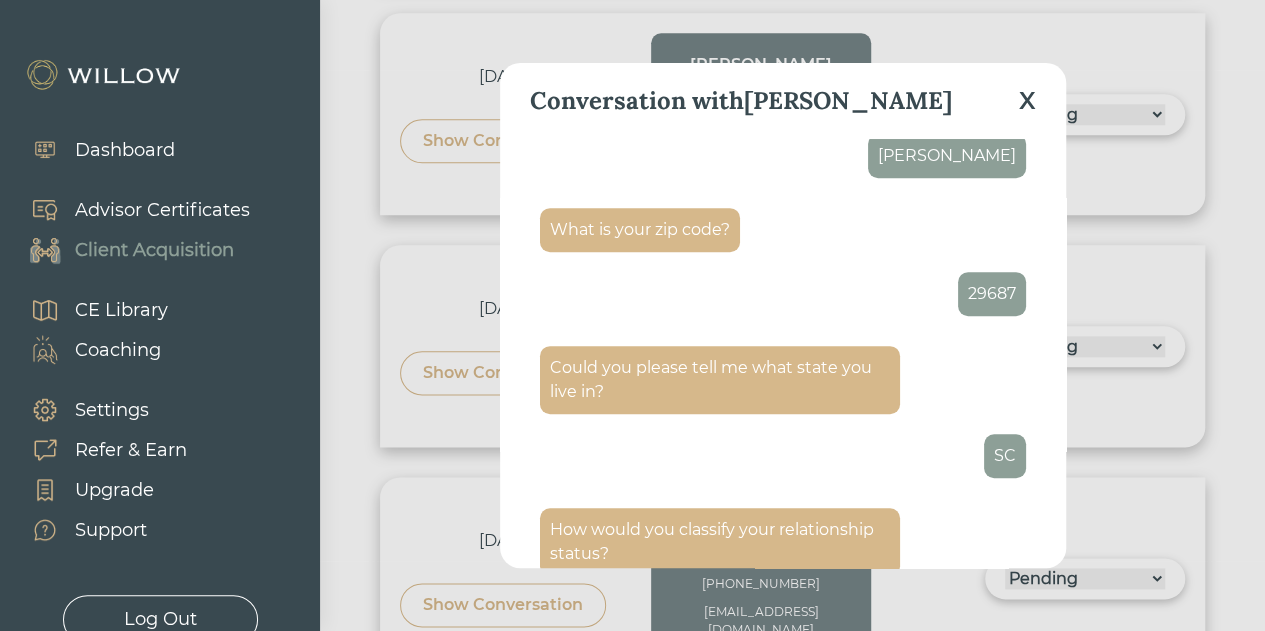 click on "X" at bounding box center (1027, 101) 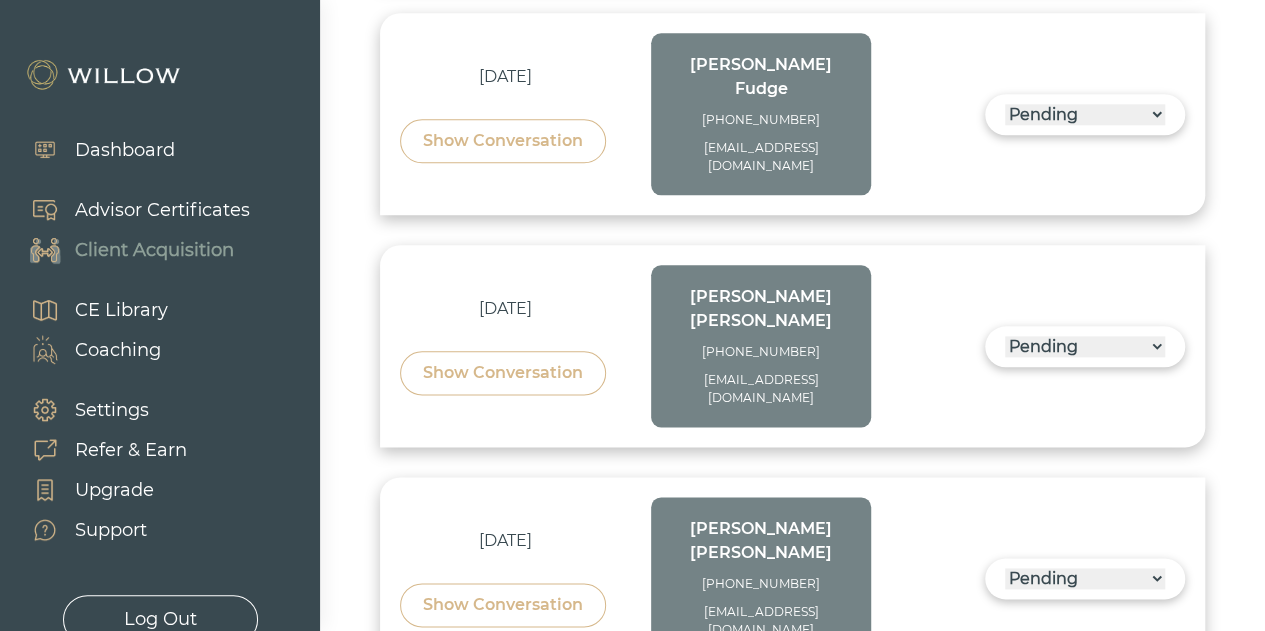 click on "Show Conversation" at bounding box center (503, 373) 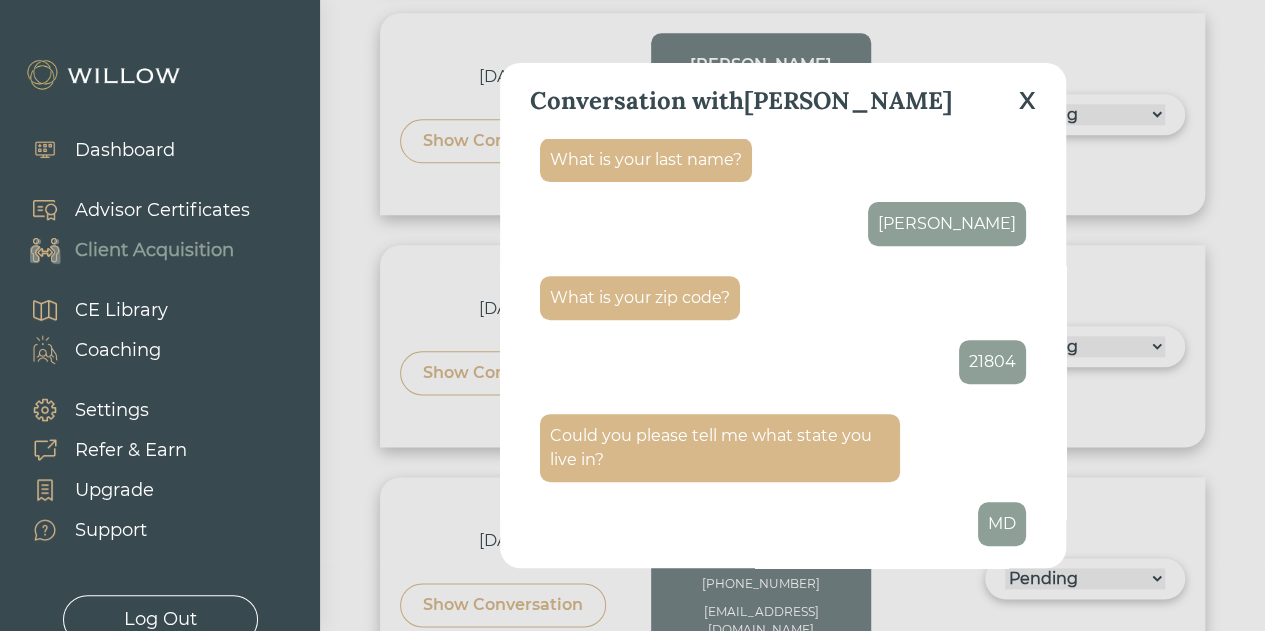 scroll, scrollTop: 420, scrollLeft: 0, axis: vertical 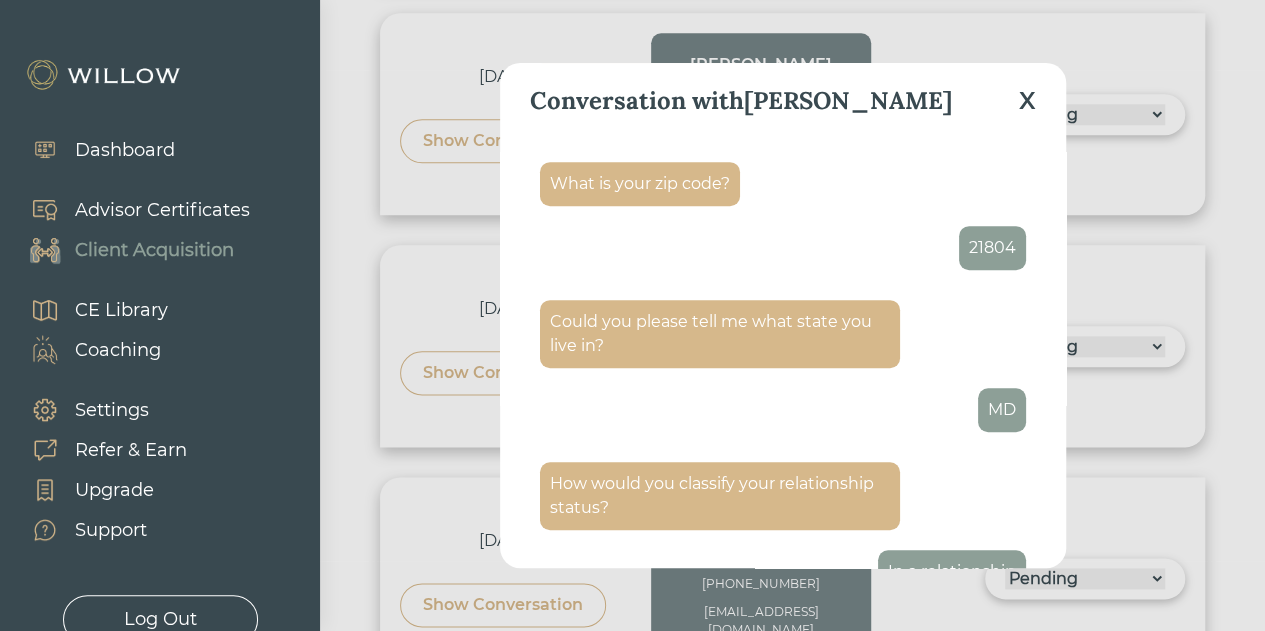 click on "Could you please tell me what state you live in? MD" at bounding box center (783, 366) 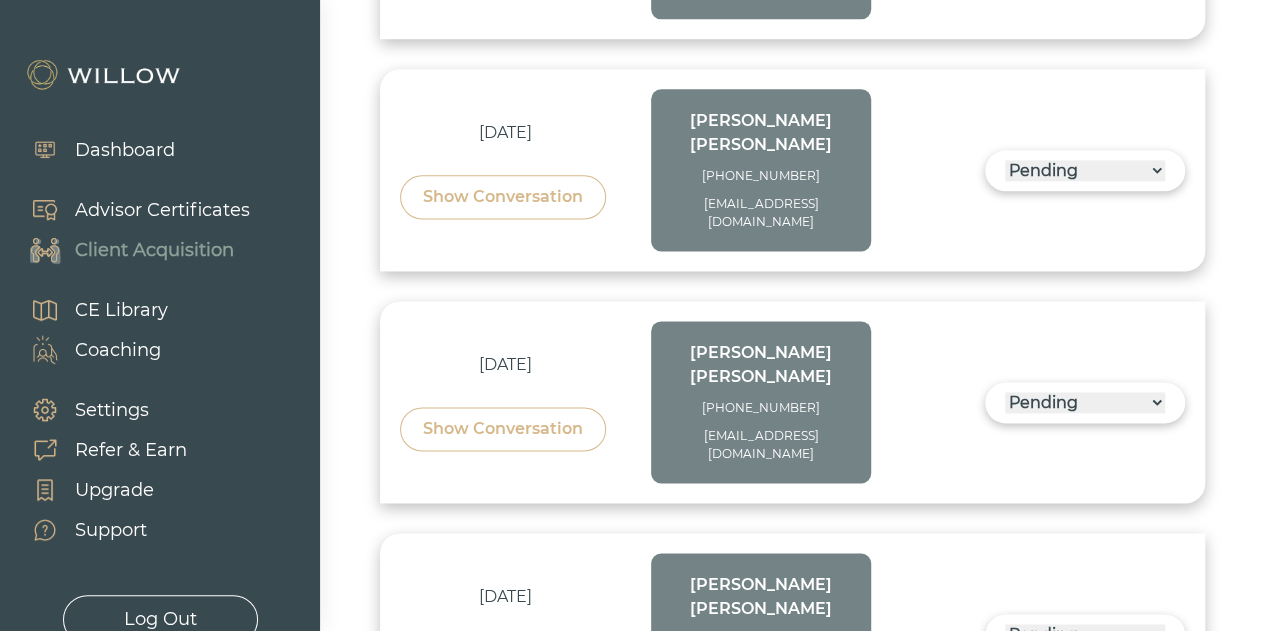 scroll, scrollTop: 1283, scrollLeft: 0, axis: vertical 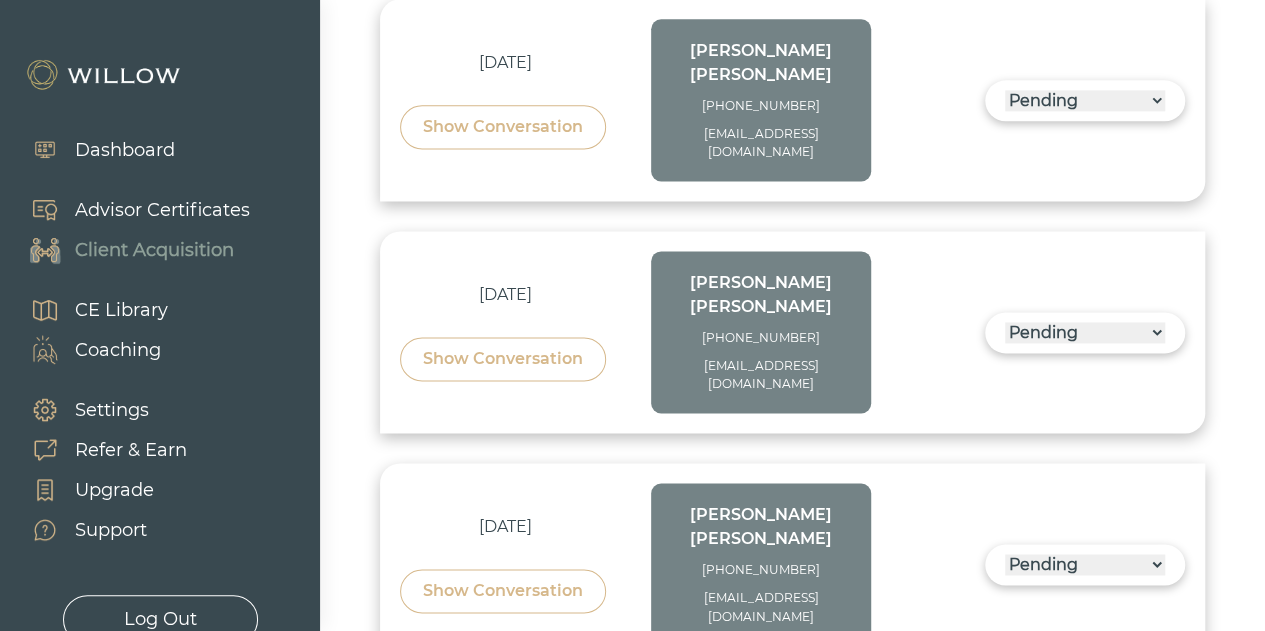 click on "Show Conversation" at bounding box center (503, 359) 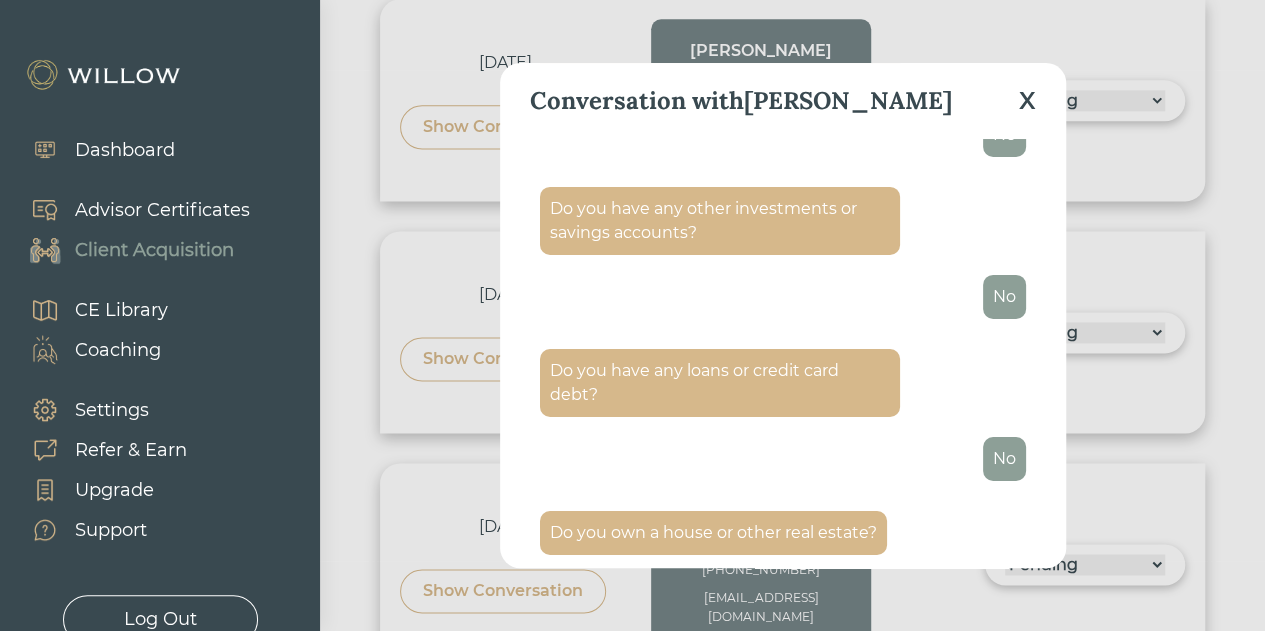 scroll, scrollTop: 3358, scrollLeft: 0, axis: vertical 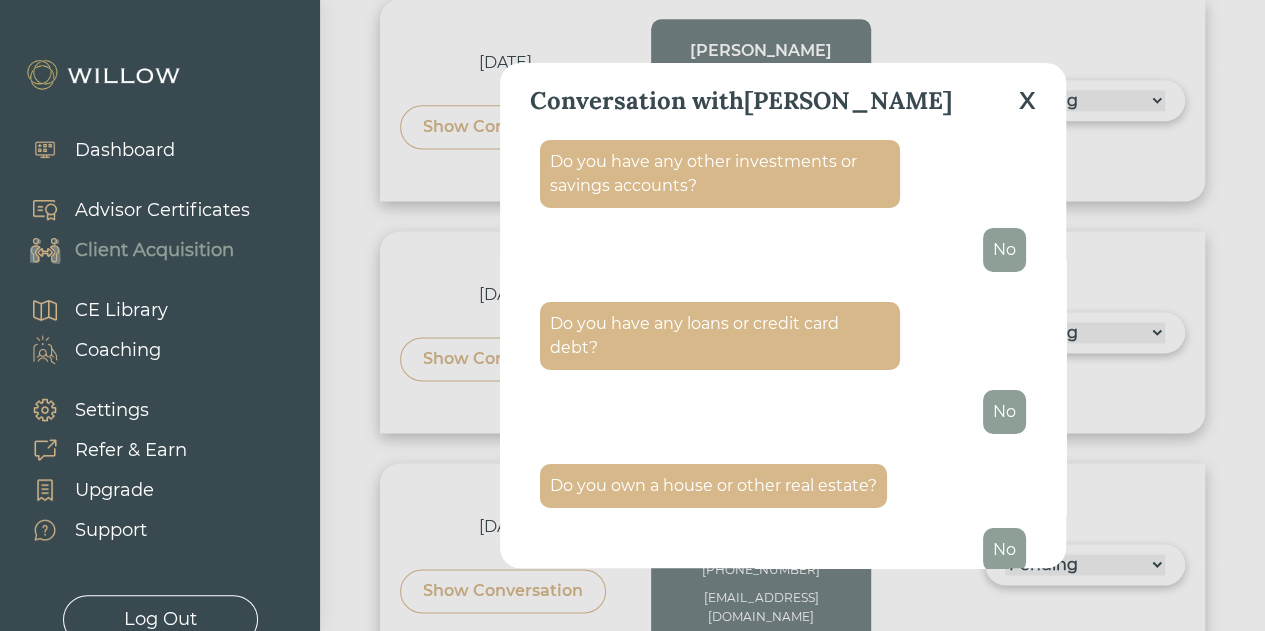 click on "X" at bounding box center [1027, 101] 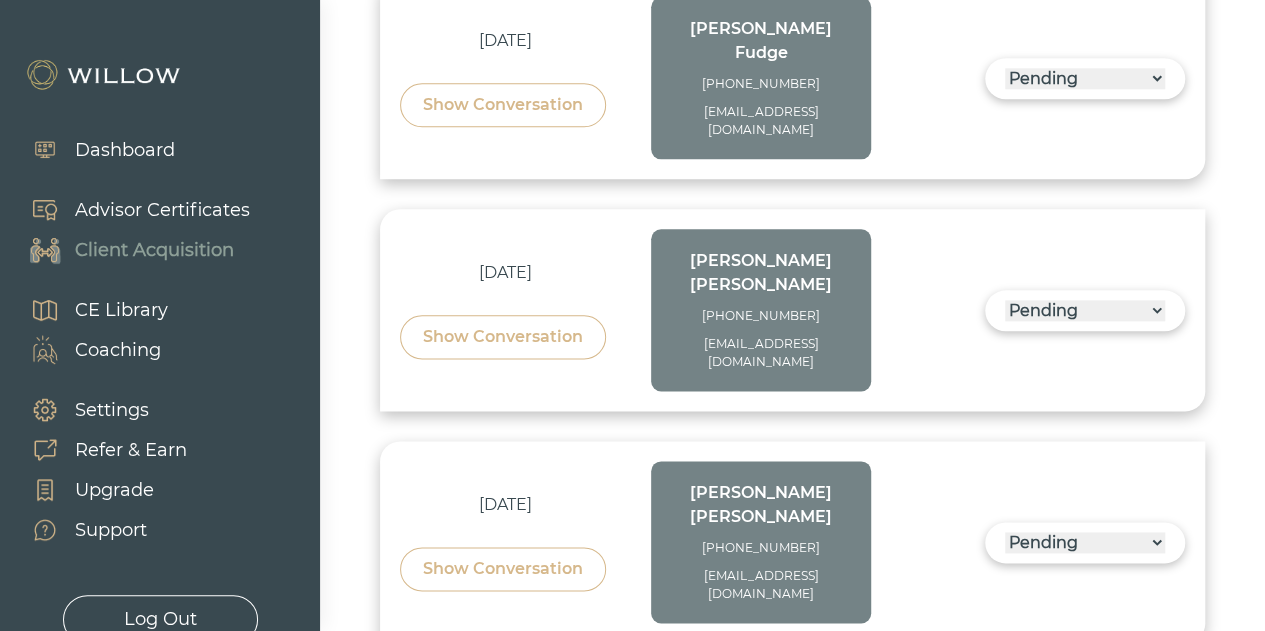 scroll, scrollTop: 1062, scrollLeft: 0, axis: vertical 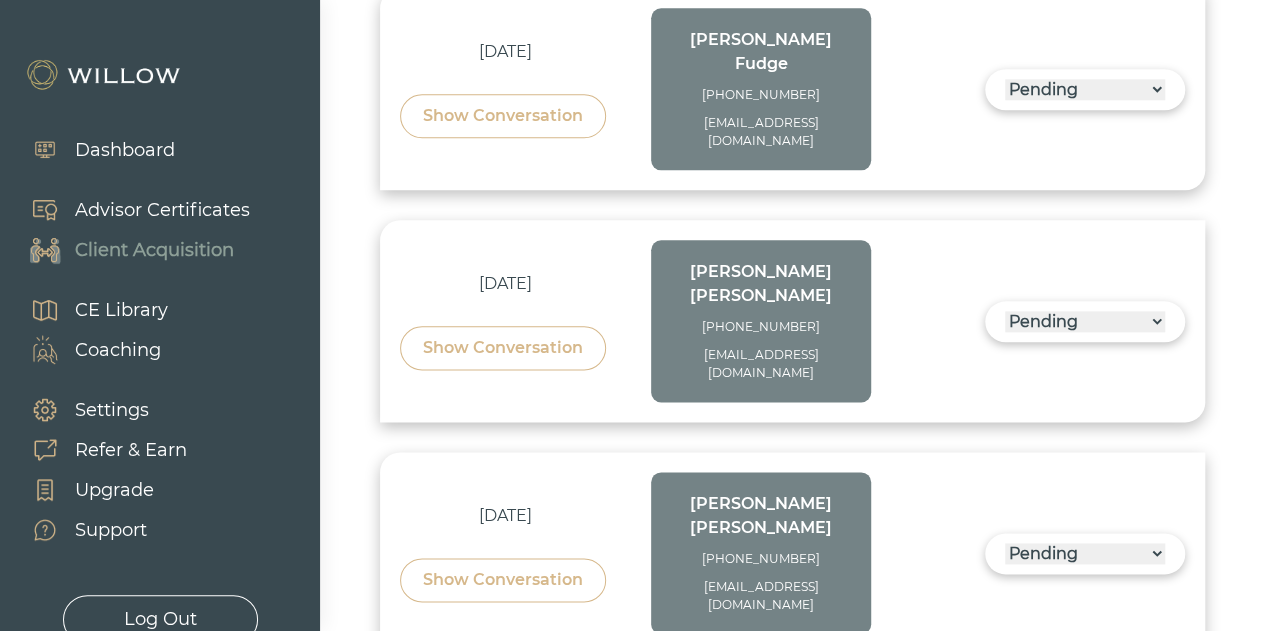 click on "Show Conversation" at bounding box center [503, 348] 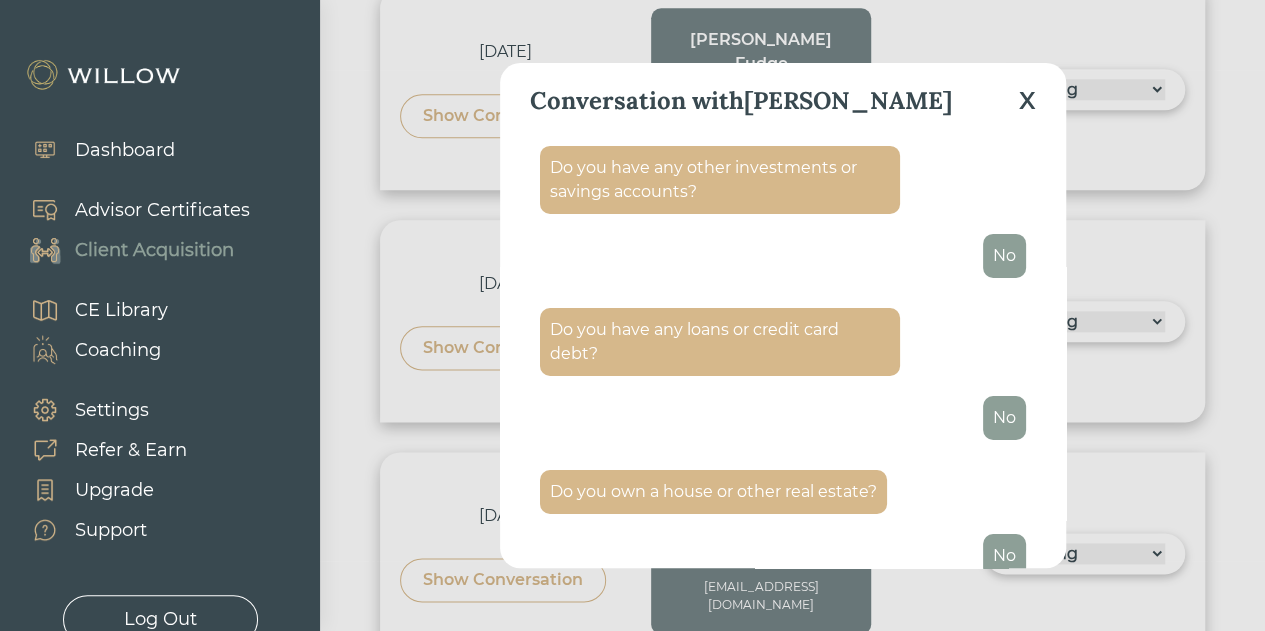 scroll, scrollTop: 3358, scrollLeft: 0, axis: vertical 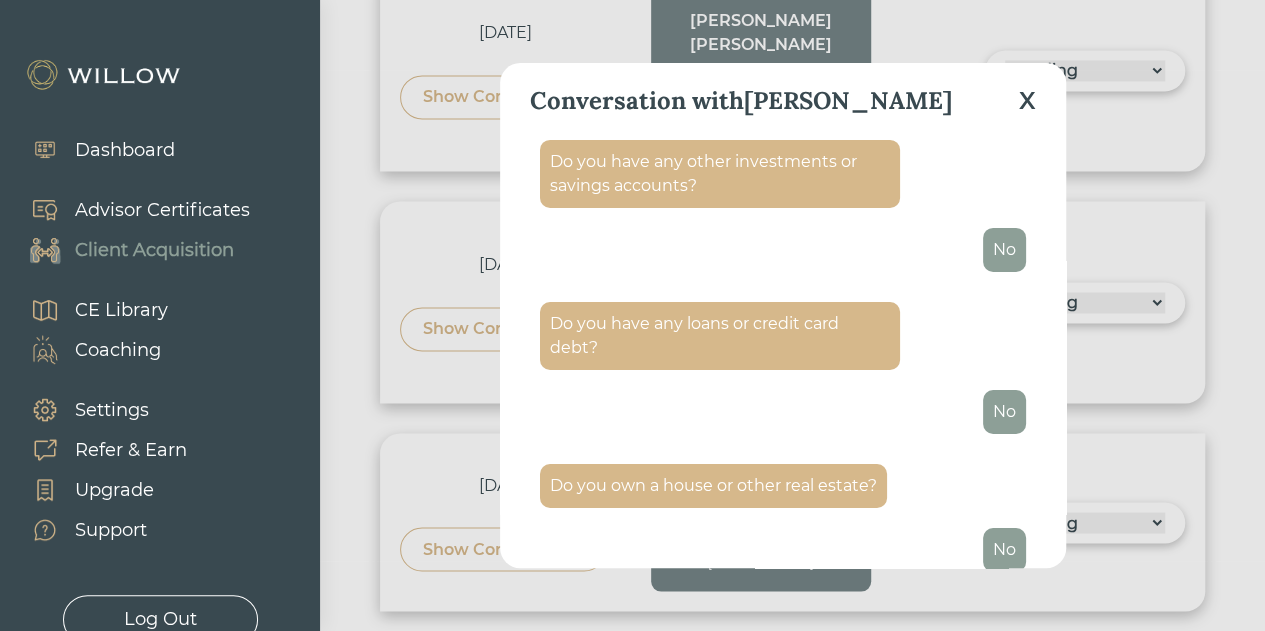 click on "X" at bounding box center (1027, 101) 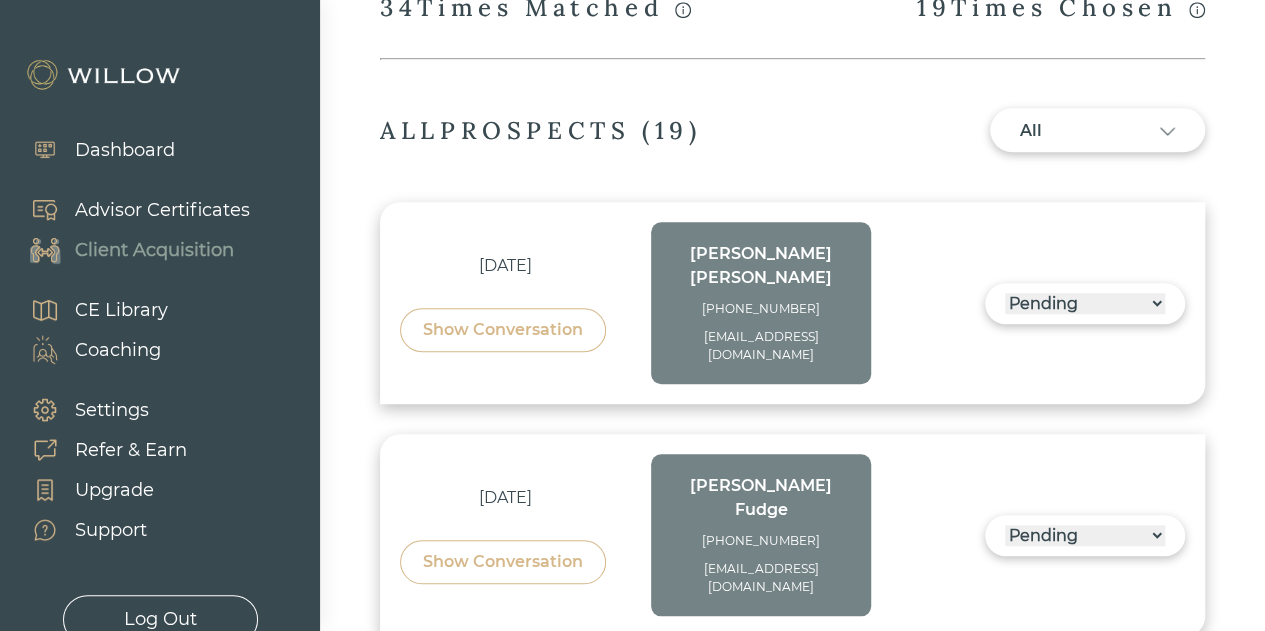 scroll, scrollTop: 615, scrollLeft: 0, axis: vertical 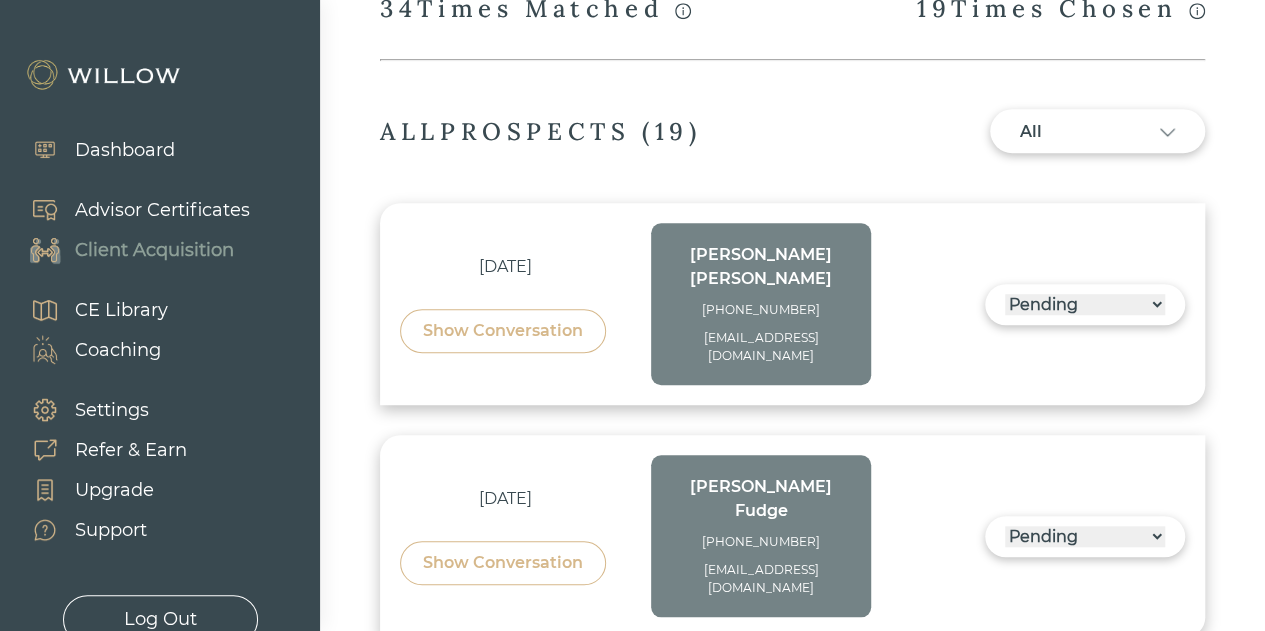 click on "Show Conversation" at bounding box center (503, 563) 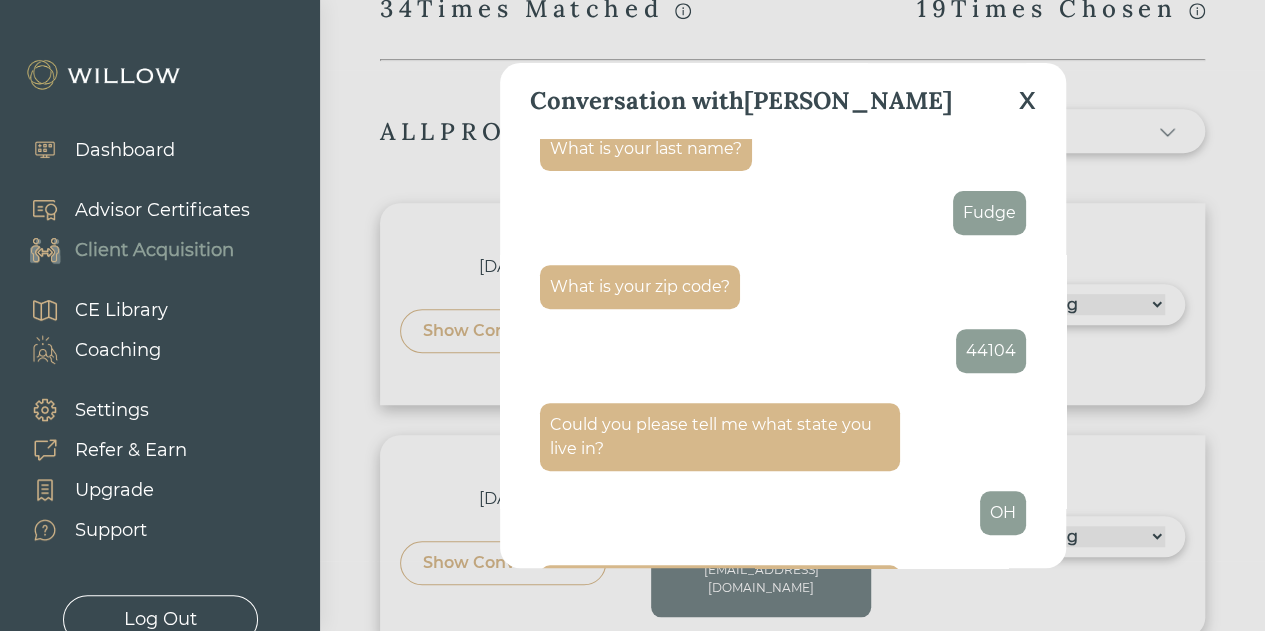 scroll, scrollTop: 325, scrollLeft: 0, axis: vertical 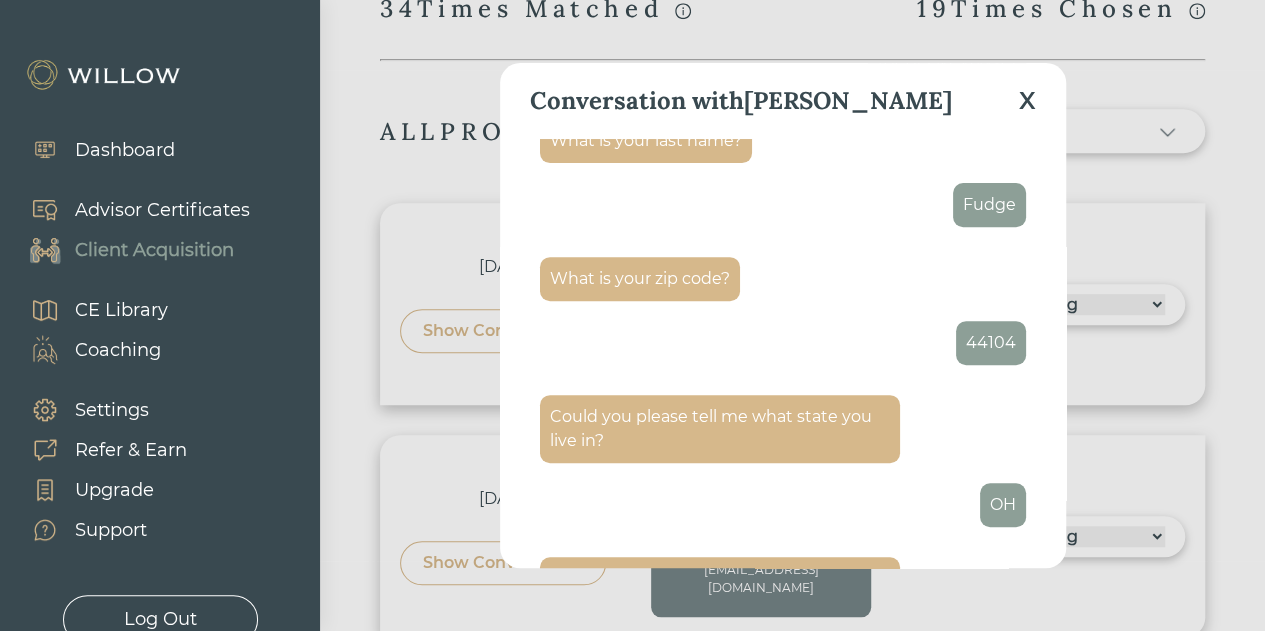 click on "Could you please tell me what state you live in? [GEOGRAPHIC_DATA]" at bounding box center [783, 461] 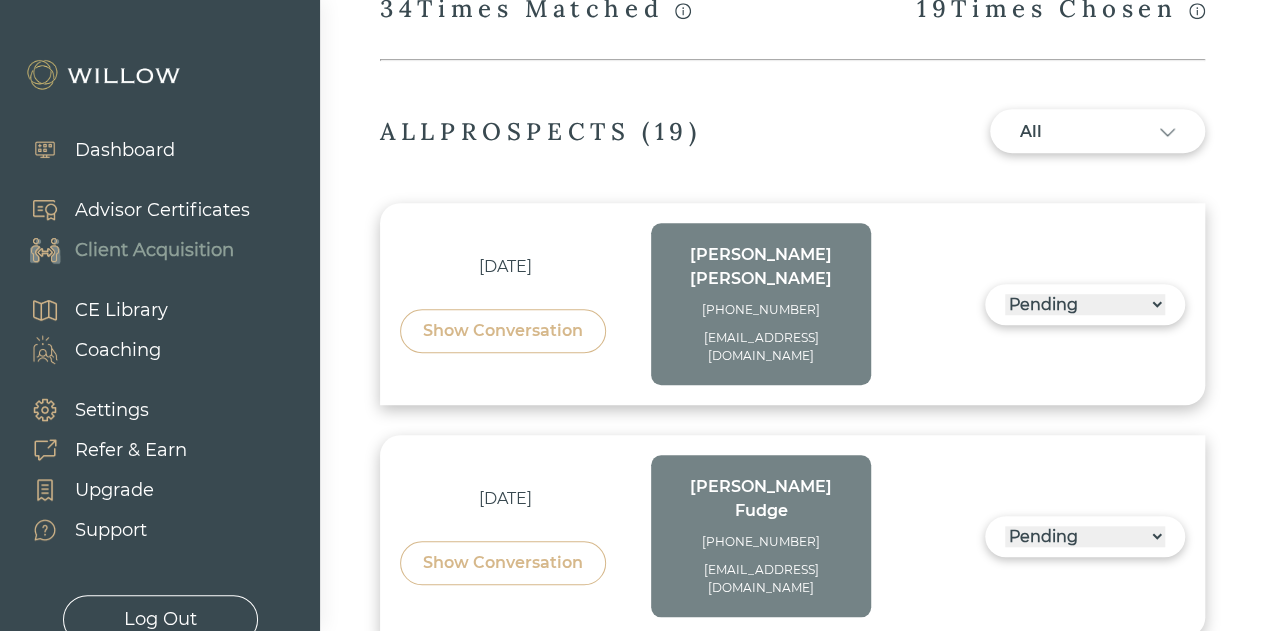 click on "Show Conversation" at bounding box center [503, 563] 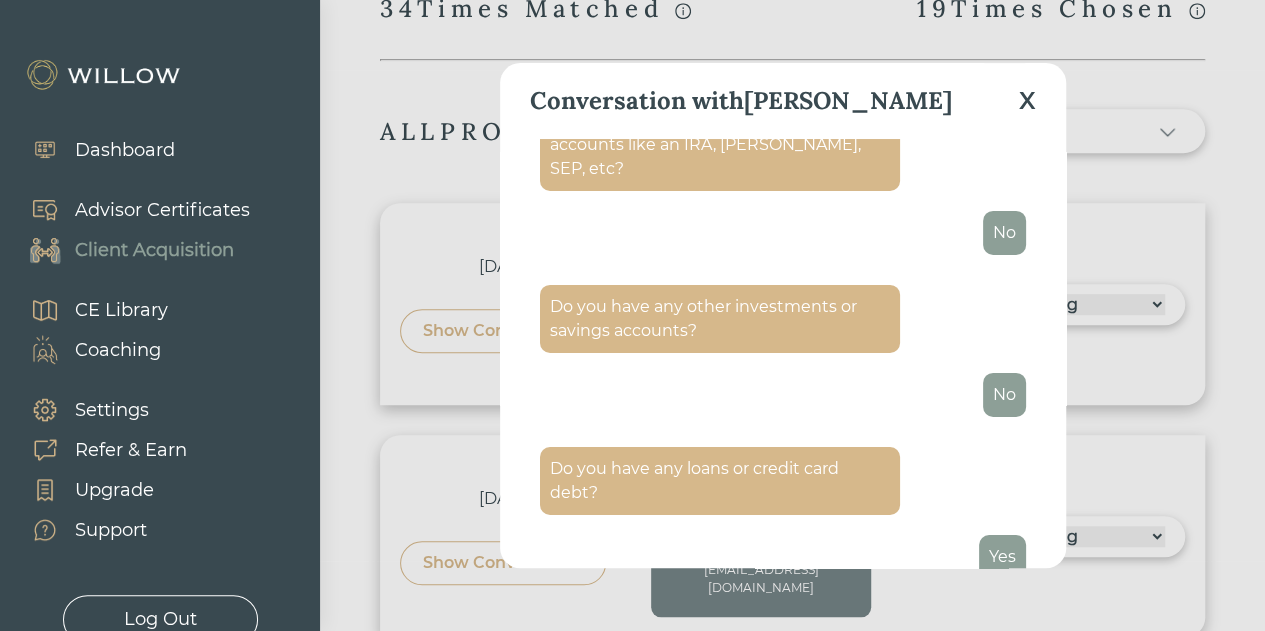 scroll, scrollTop: 3358, scrollLeft: 0, axis: vertical 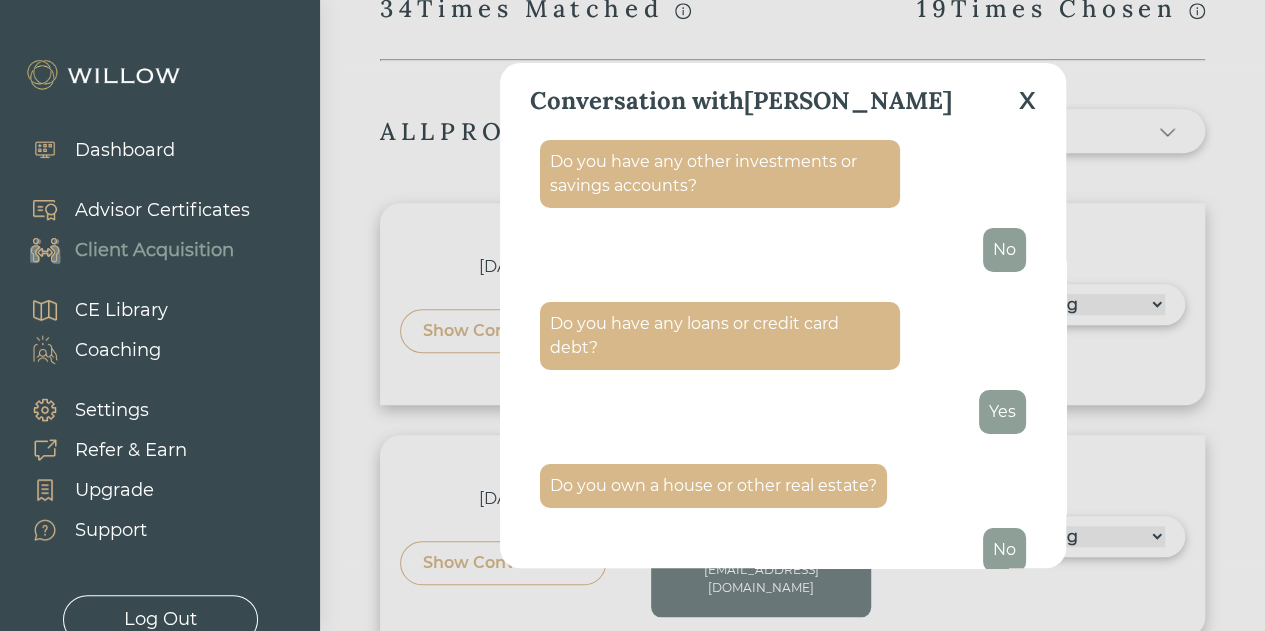 click on "X" at bounding box center (1027, 101) 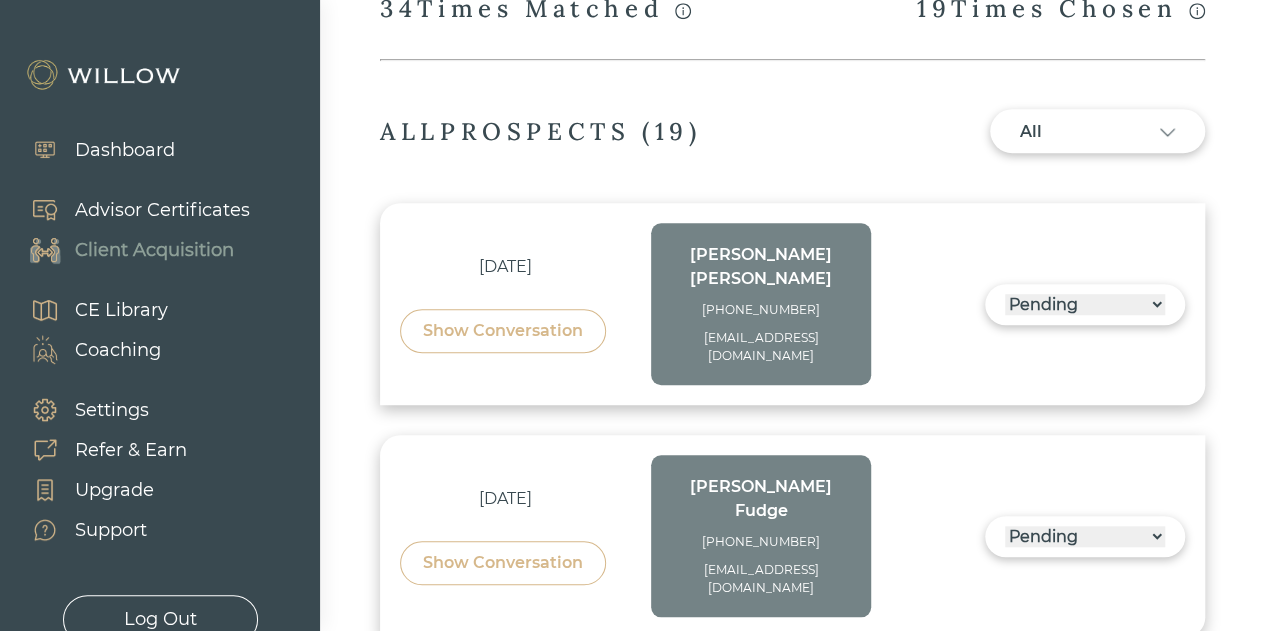 click on "Show Conversation" at bounding box center (503, 331) 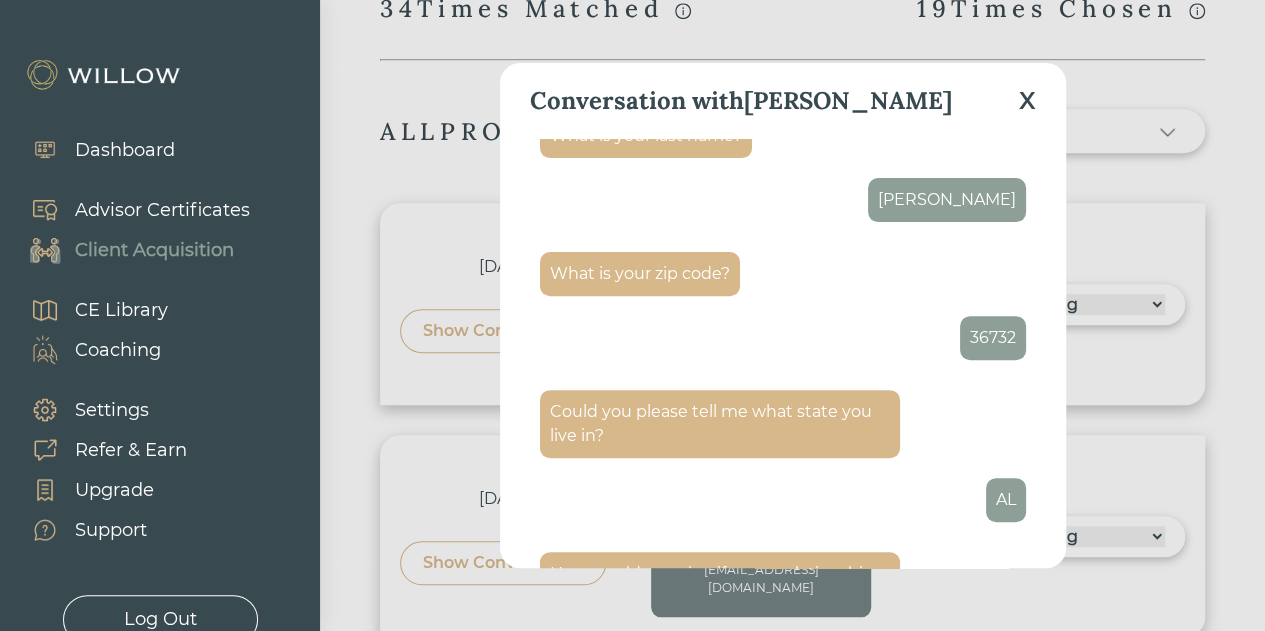 scroll, scrollTop: 303, scrollLeft: 0, axis: vertical 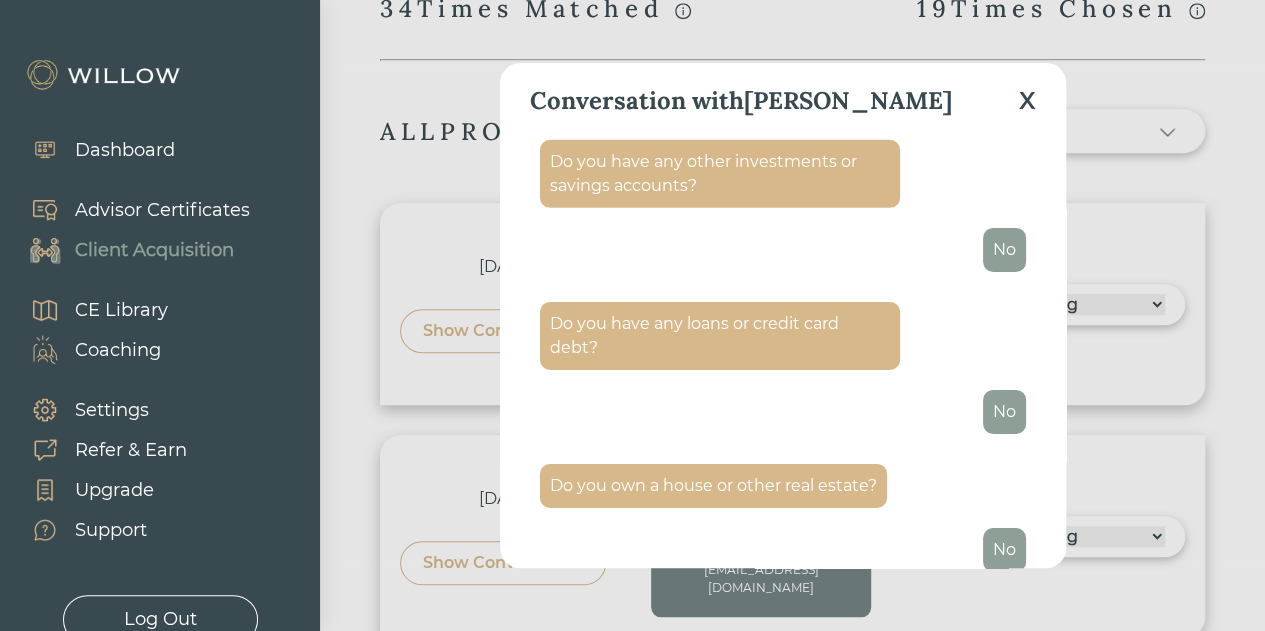 click on "X" at bounding box center (1027, 101) 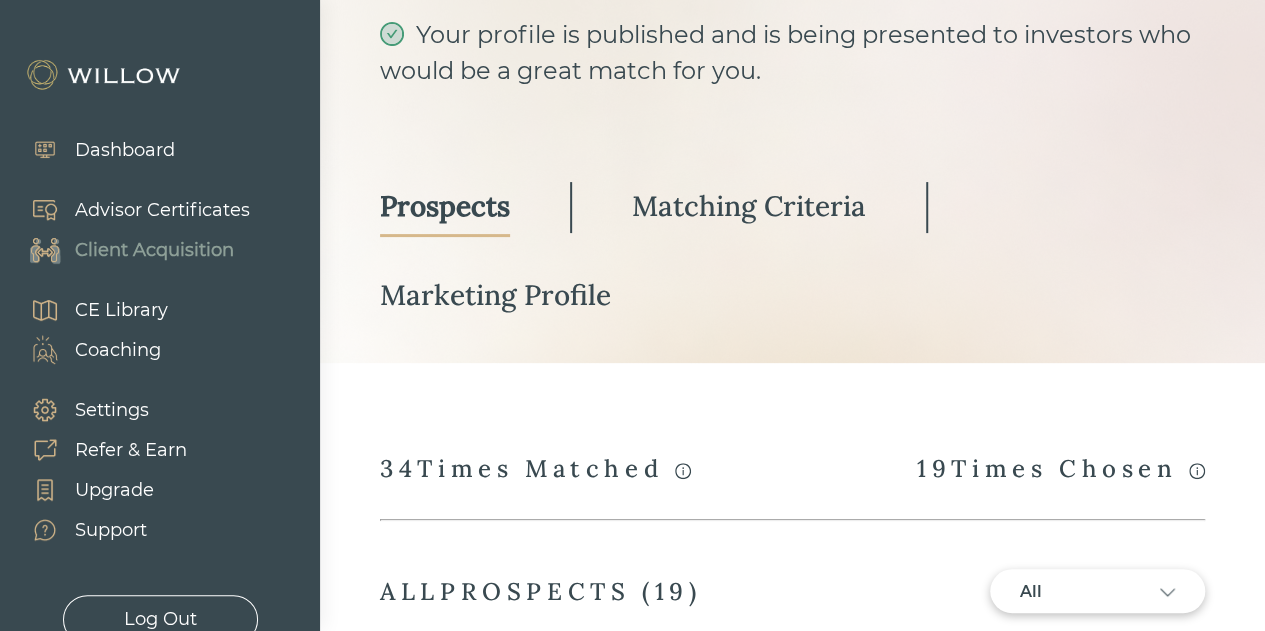 scroll, scrollTop: 0, scrollLeft: 0, axis: both 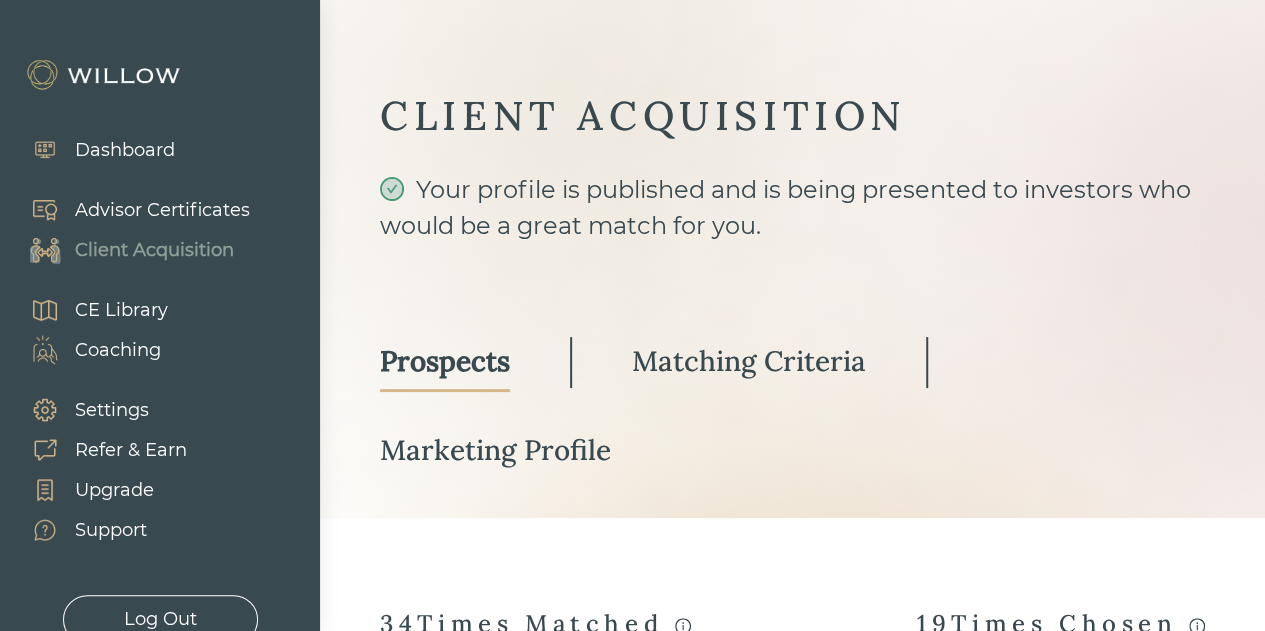 click on "Marketing Profile" at bounding box center (495, 450) 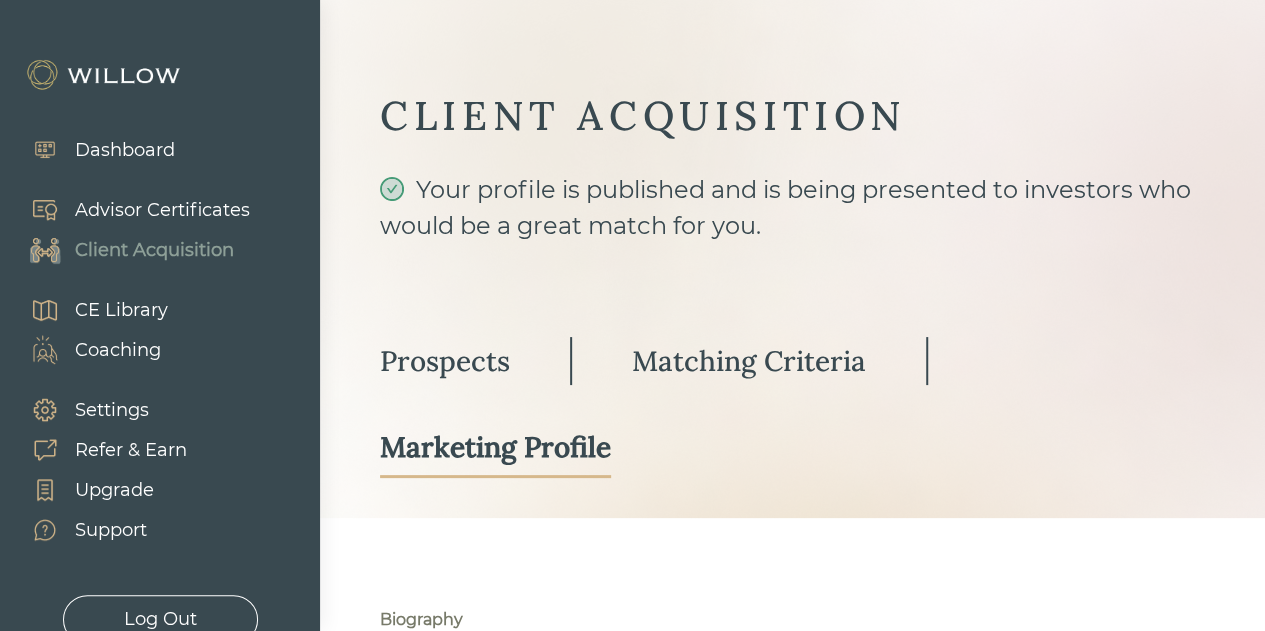 type on "Still Water Financial Advisors" 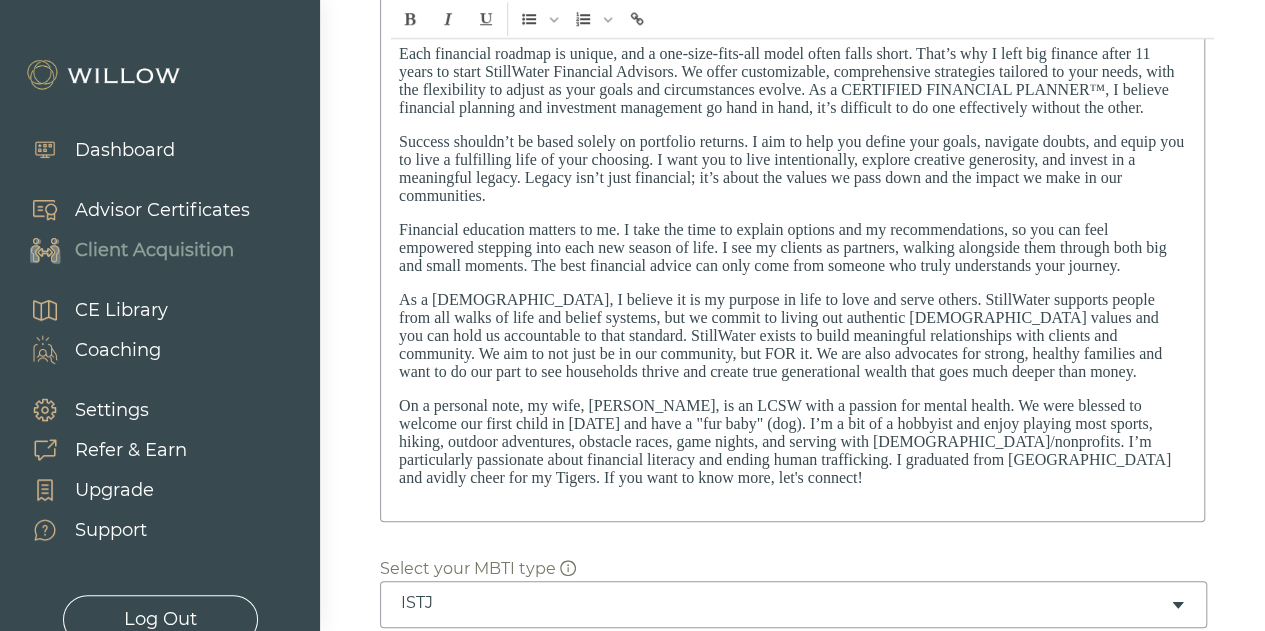 scroll, scrollTop: 0, scrollLeft: 0, axis: both 